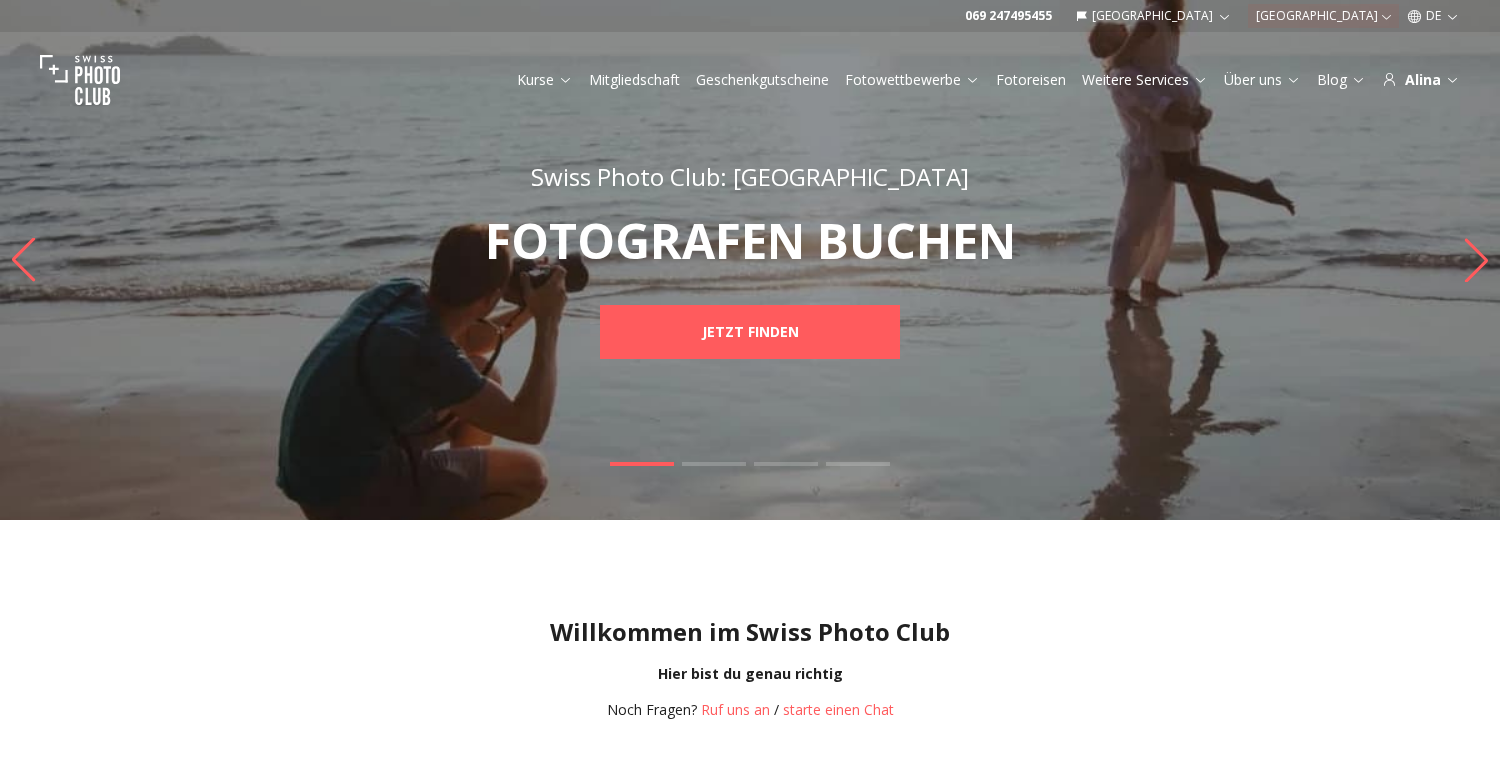 scroll, scrollTop: 0, scrollLeft: 0, axis: both 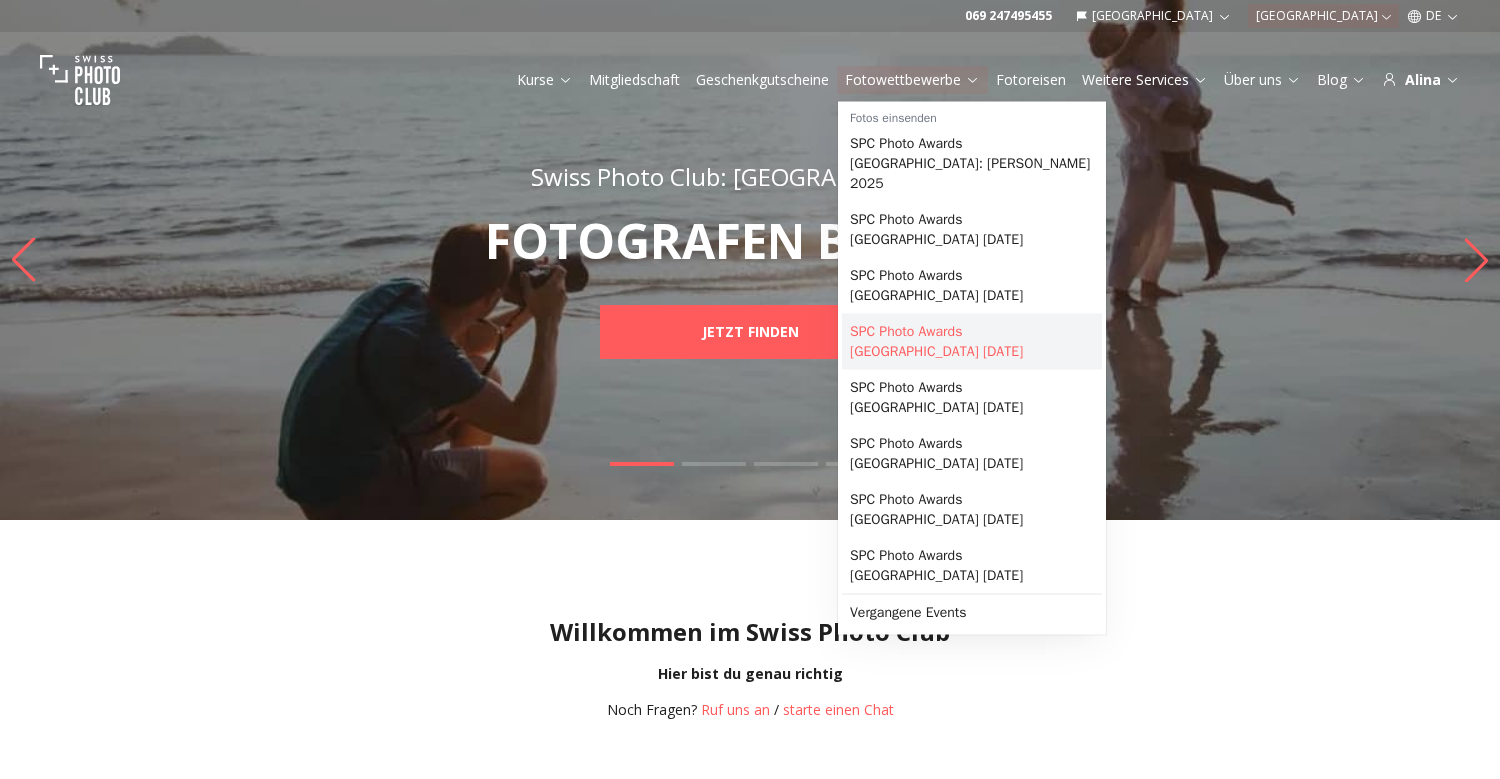 click on "SPC Photo Awards [GEOGRAPHIC_DATA] [DATE]" at bounding box center [972, 342] 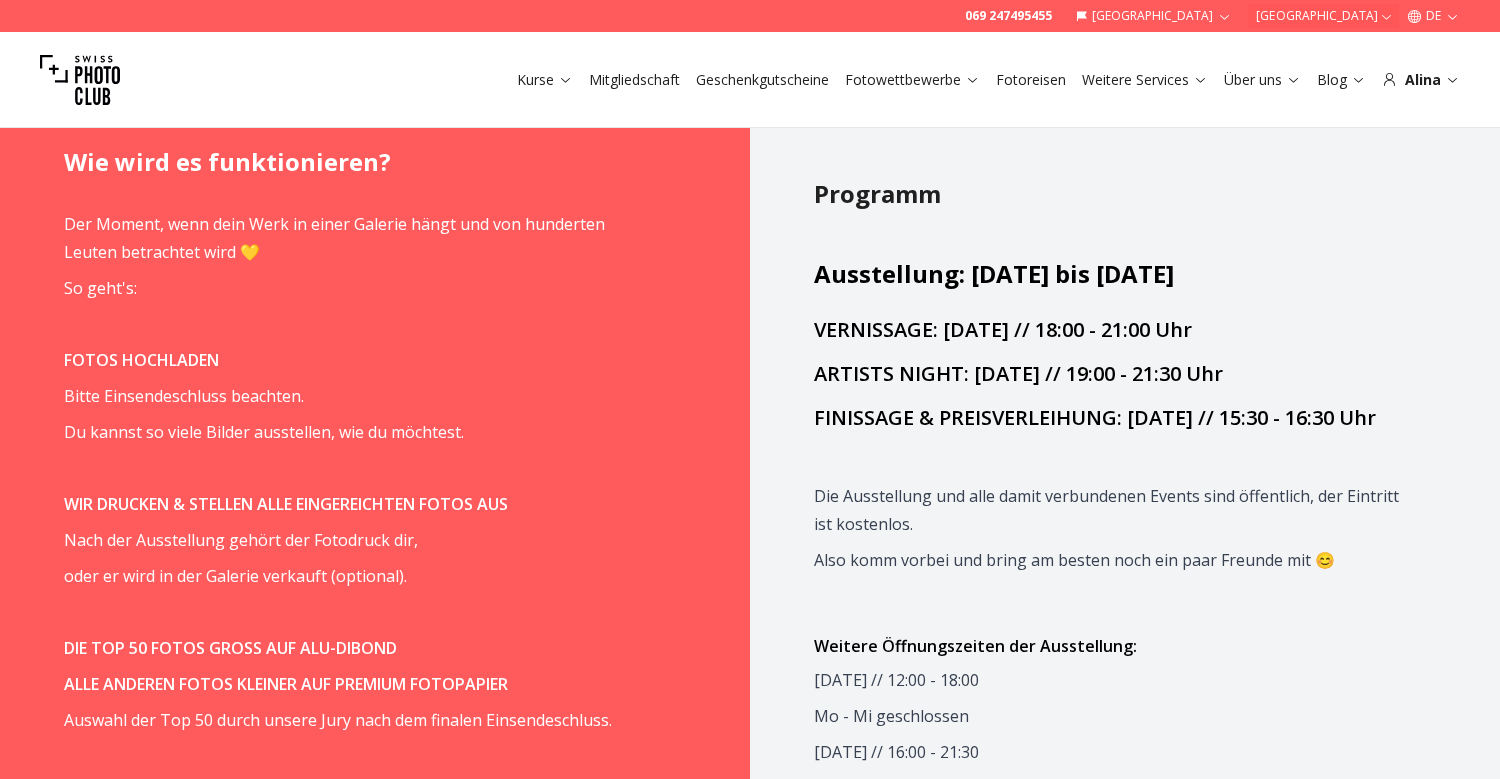 scroll, scrollTop: 1420, scrollLeft: 0, axis: vertical 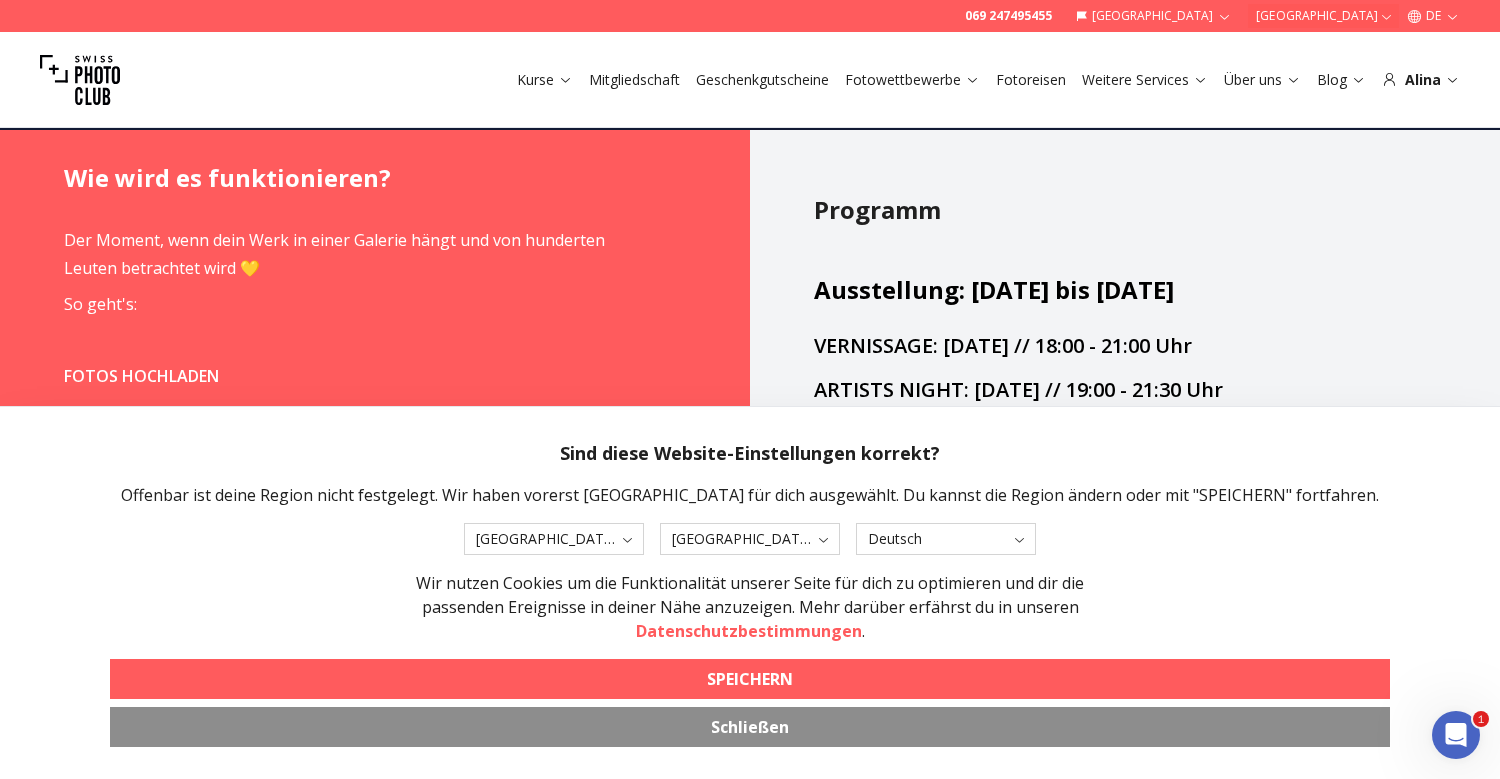 click on "SPEICHERN" at bounding box center (750, 679) 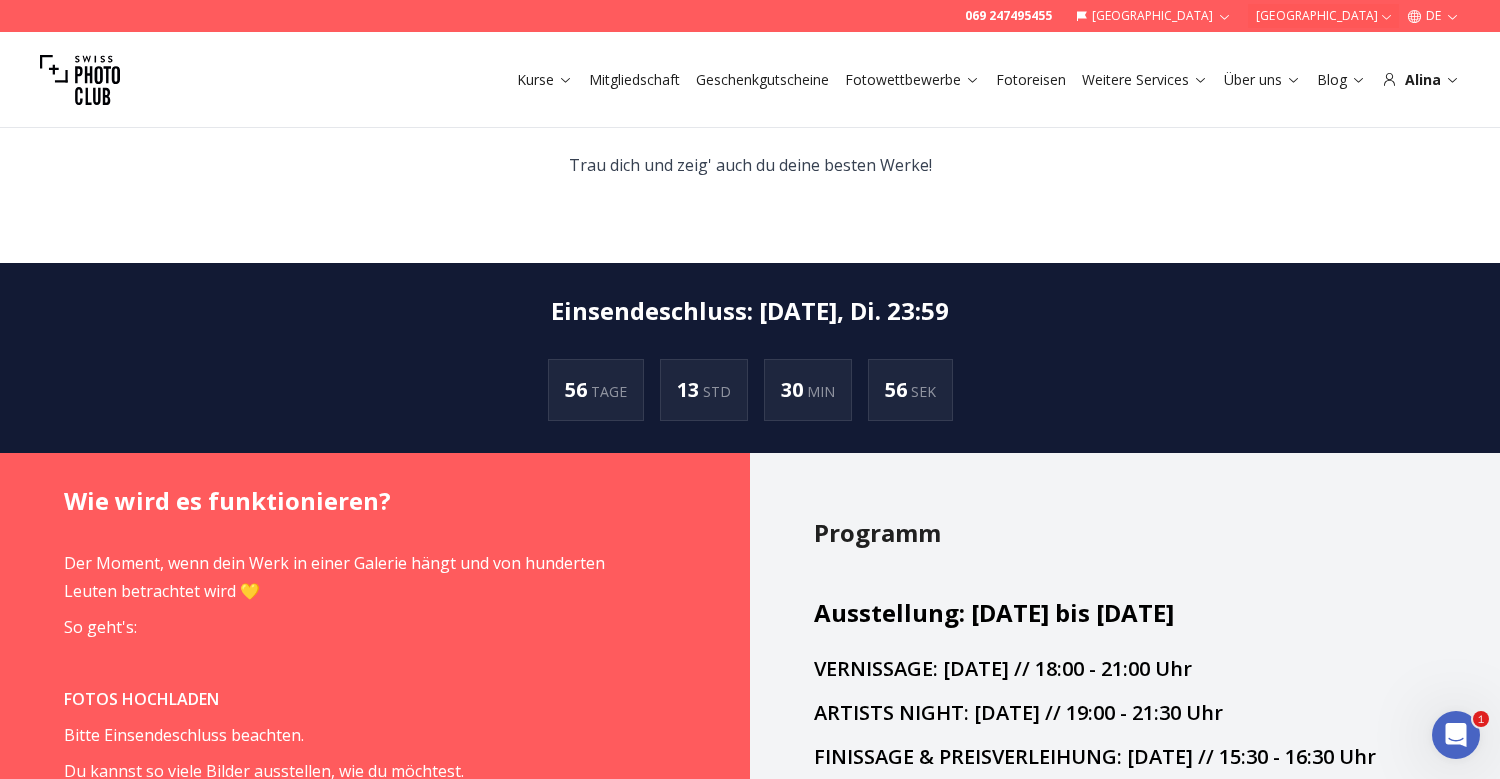 scroll, scrollTop: 1245, scrollLeft: 0, axis: vertical 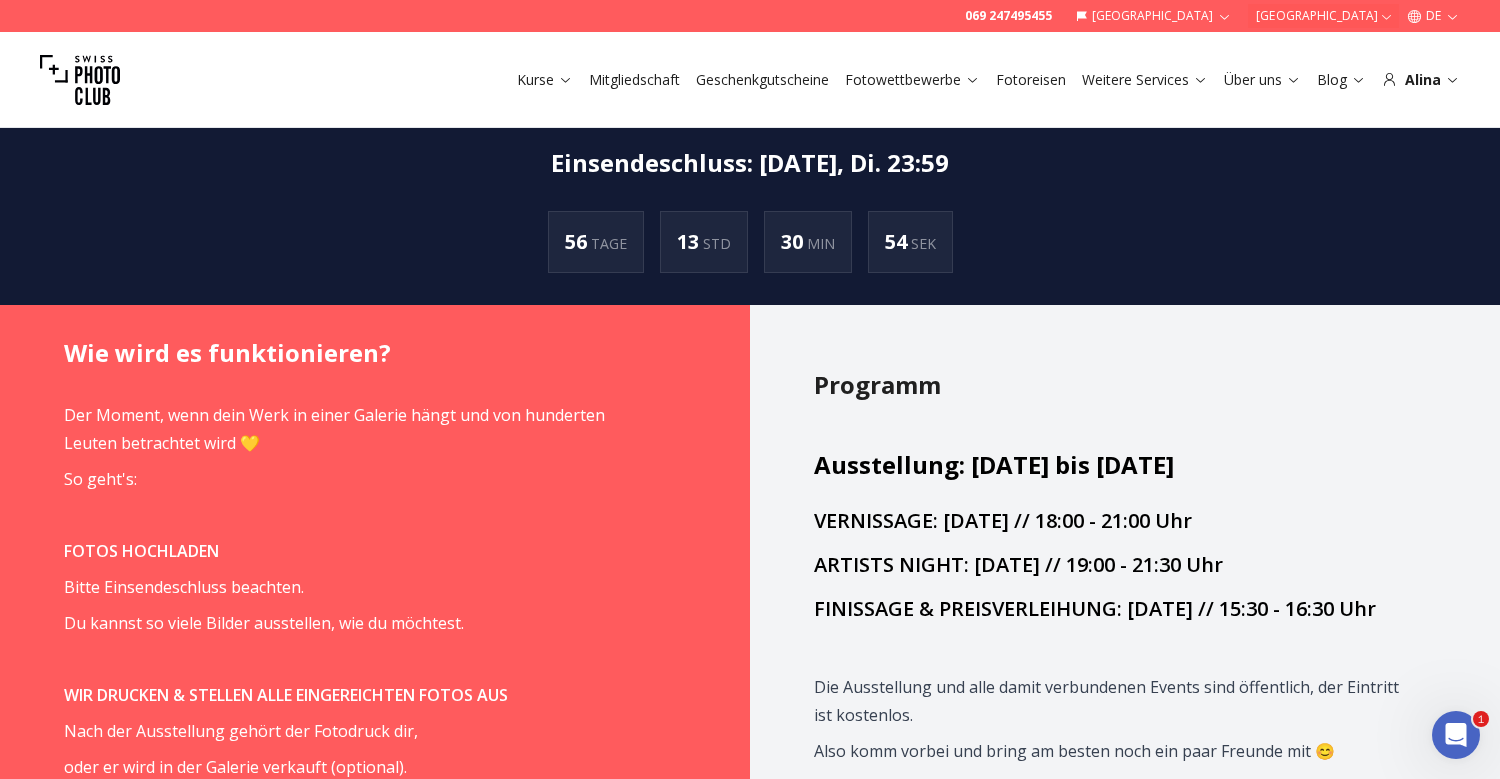 drag, startPoint x: 819, startPoint y: 466, endPoint x: 1369, endPoint y: 455, distance: 550.11 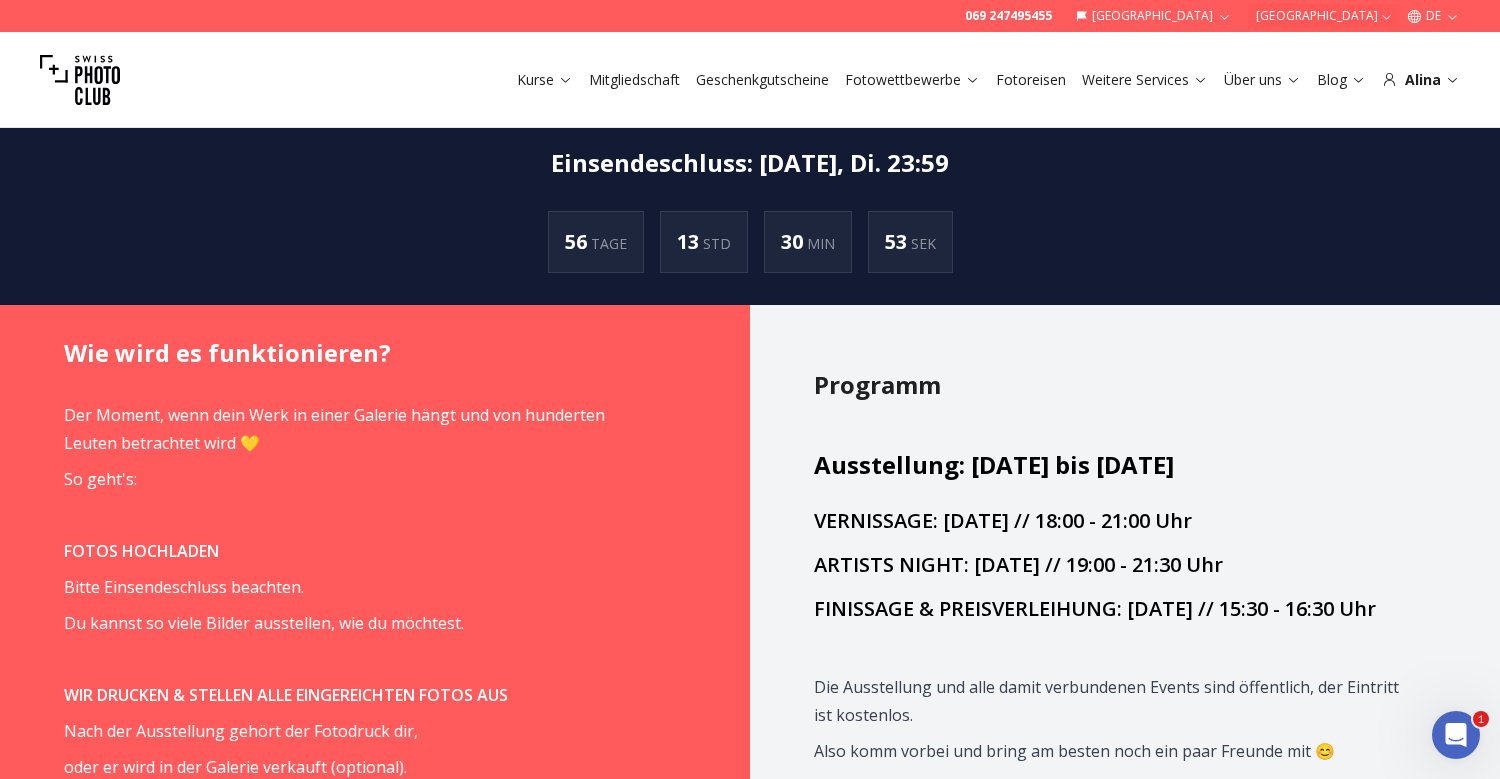 copy on "VERNISSAGE: [DATE] // 18:00 - 21:00 Uhr" 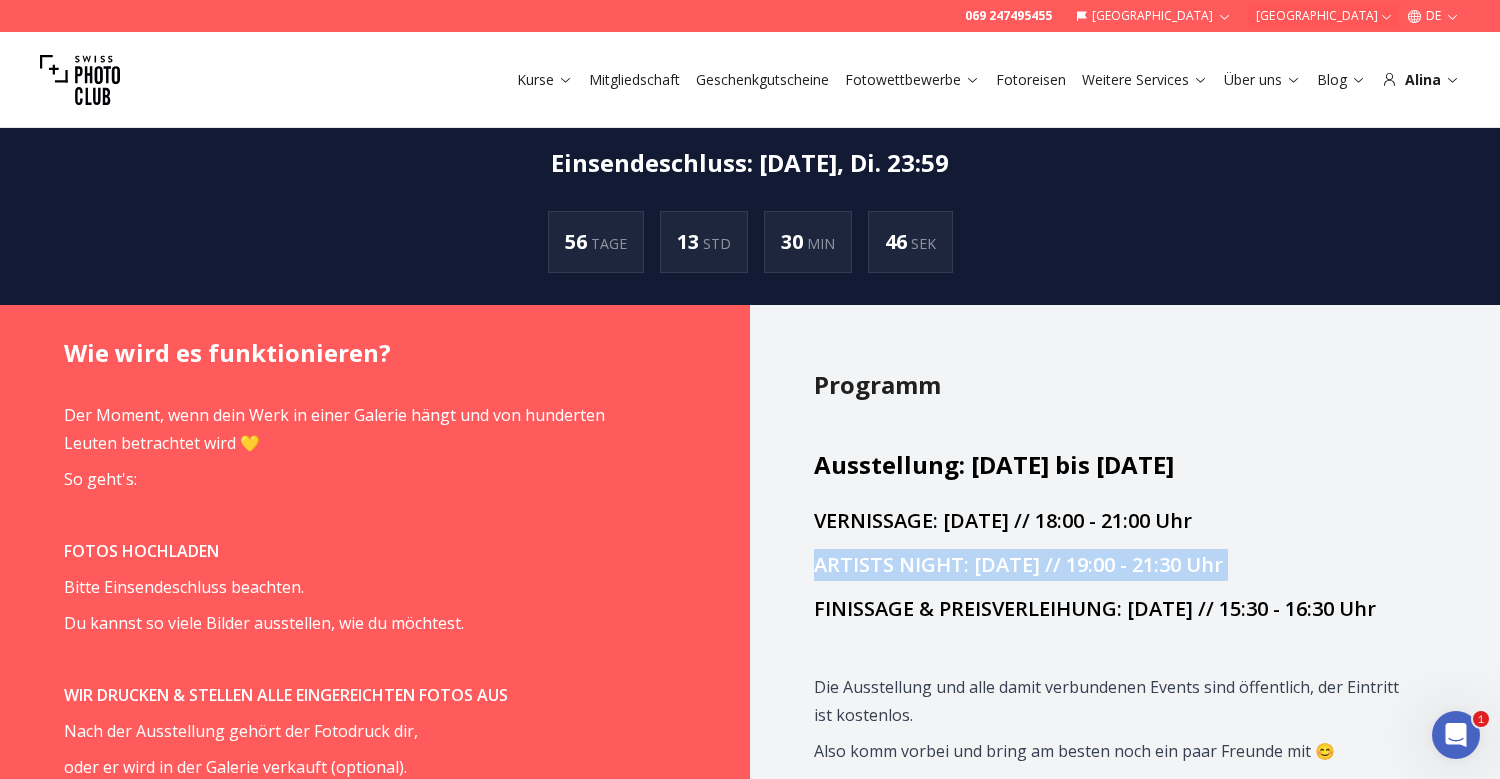 drag, startPoint x: 812, startPoint y: 505, endPoint x: 858, endPoint y: 562, distance: 73.24616 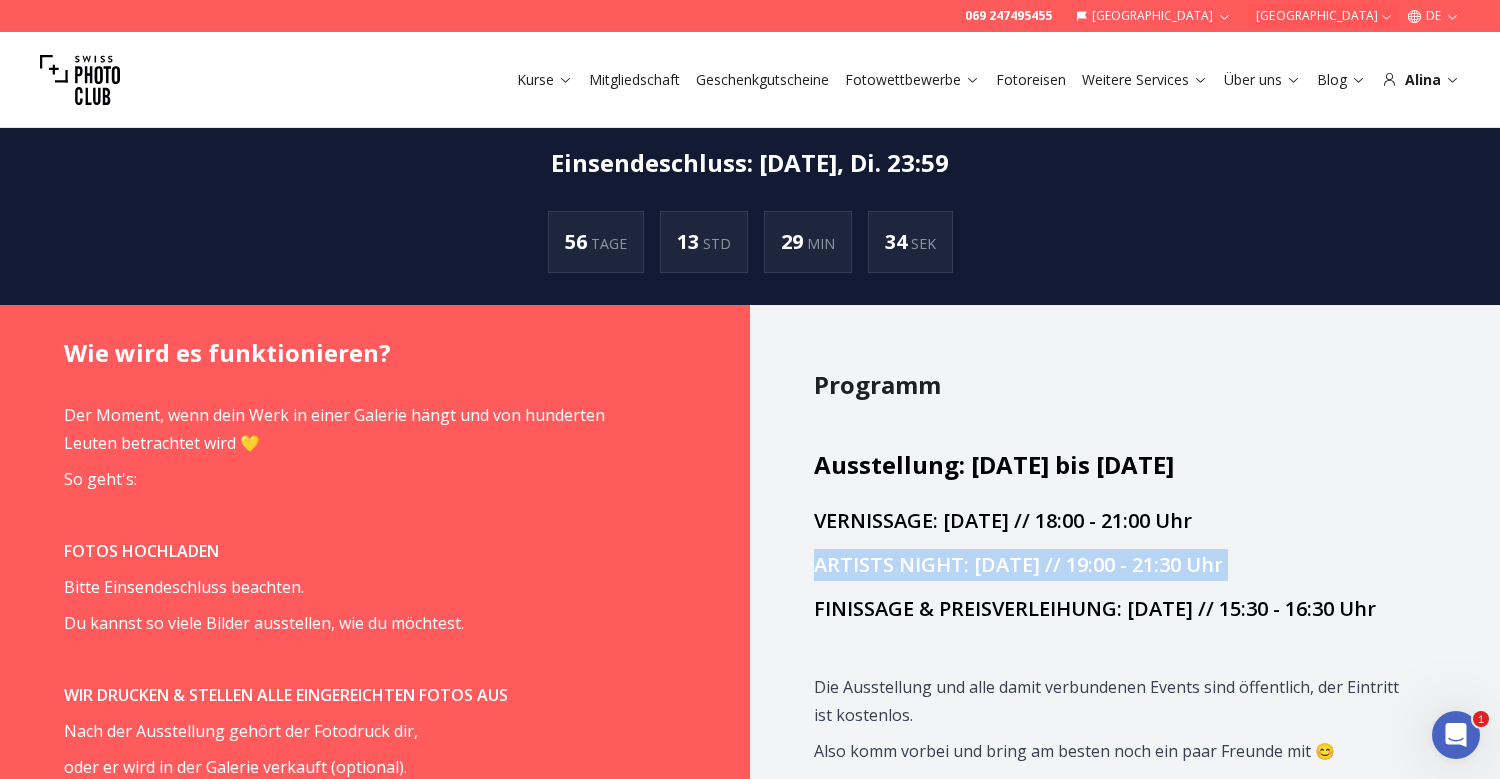 drag, startPoint x: 814, startPoint y: 581, endPoint x: 982, endPoint y: 614, distance: 171.2104 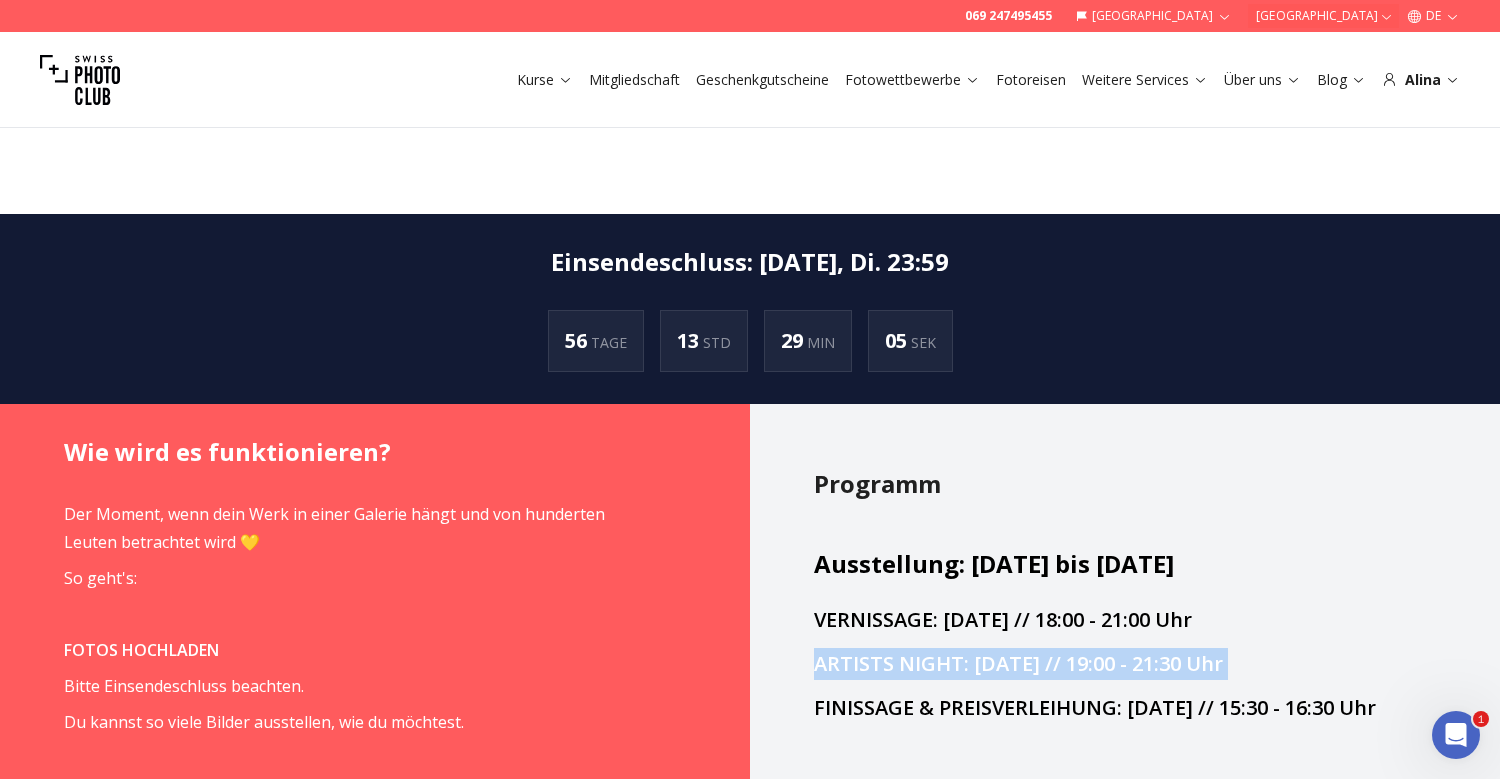 scroll, scrollTop: 1142, scrollLeft: 0, axis: vertical 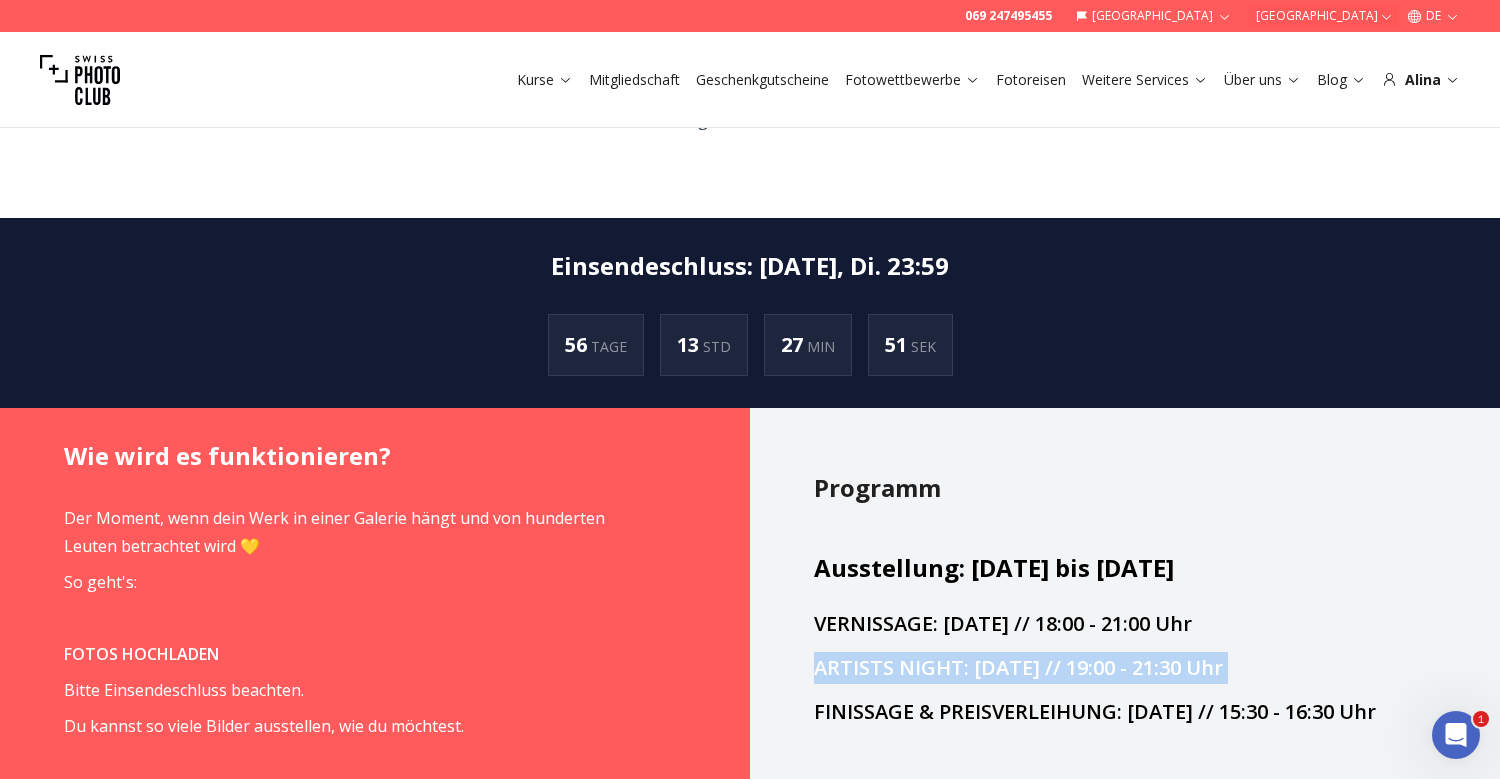 click on "Fotowettbewerbe" at bounding box center [912, 80] 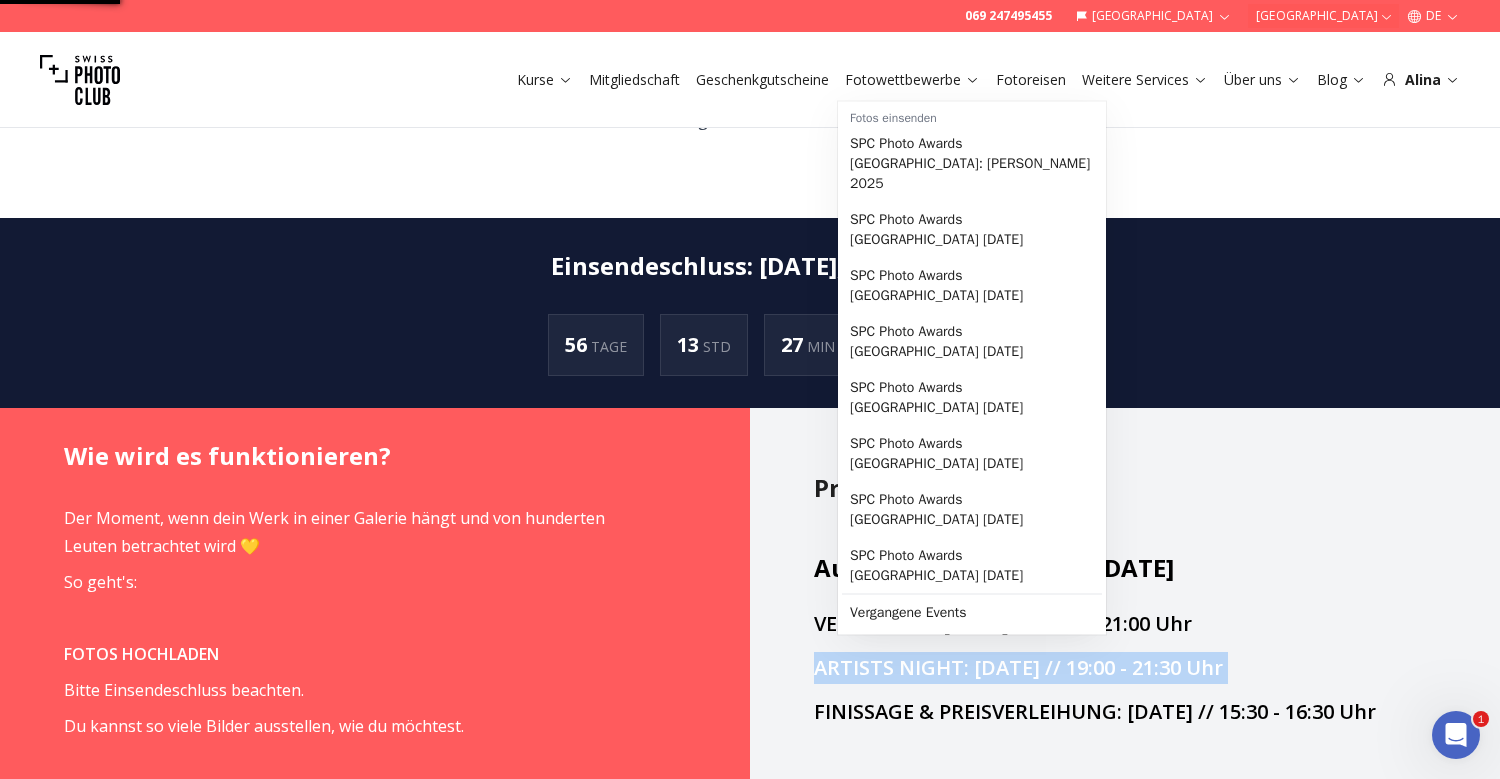 scroll, scrollTop: 0, scrollLeft: 0, axis: both 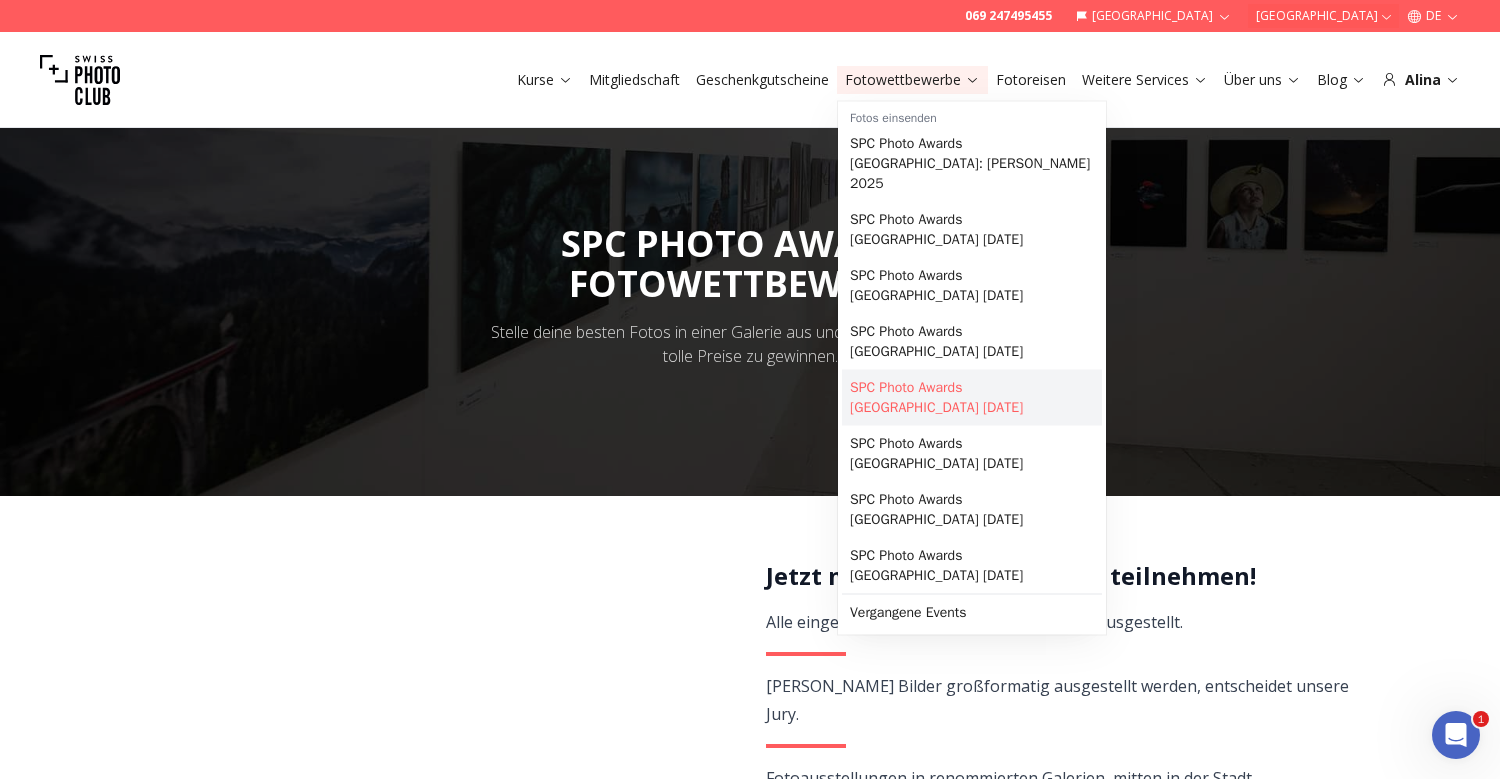 click on "SPC Photo Awards [GEOGRAPHIC_DATA] [DATE]" at bounding box center (972, 398) 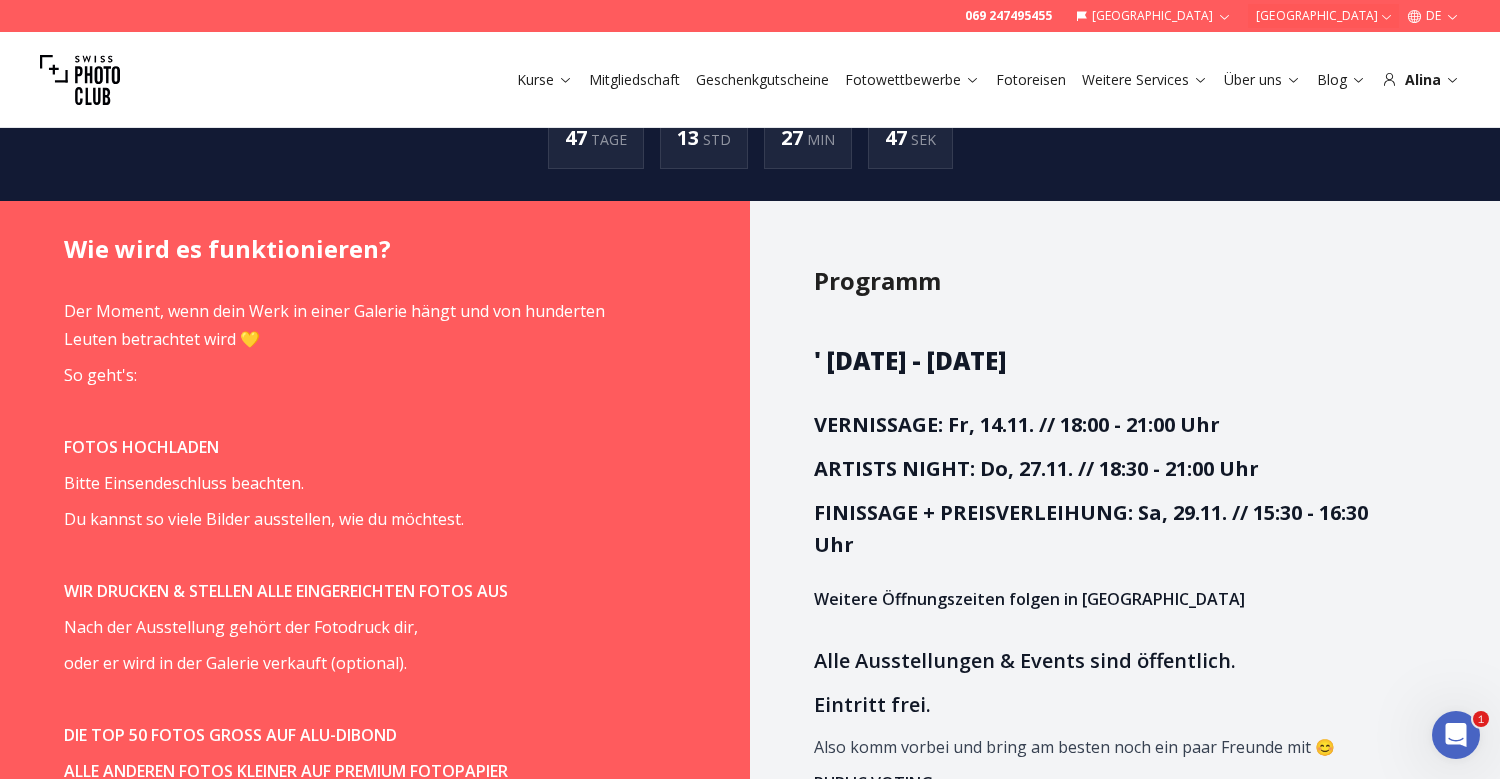 scroll, scrollTop: 1163, scrollLeft: 0, axis: vertical 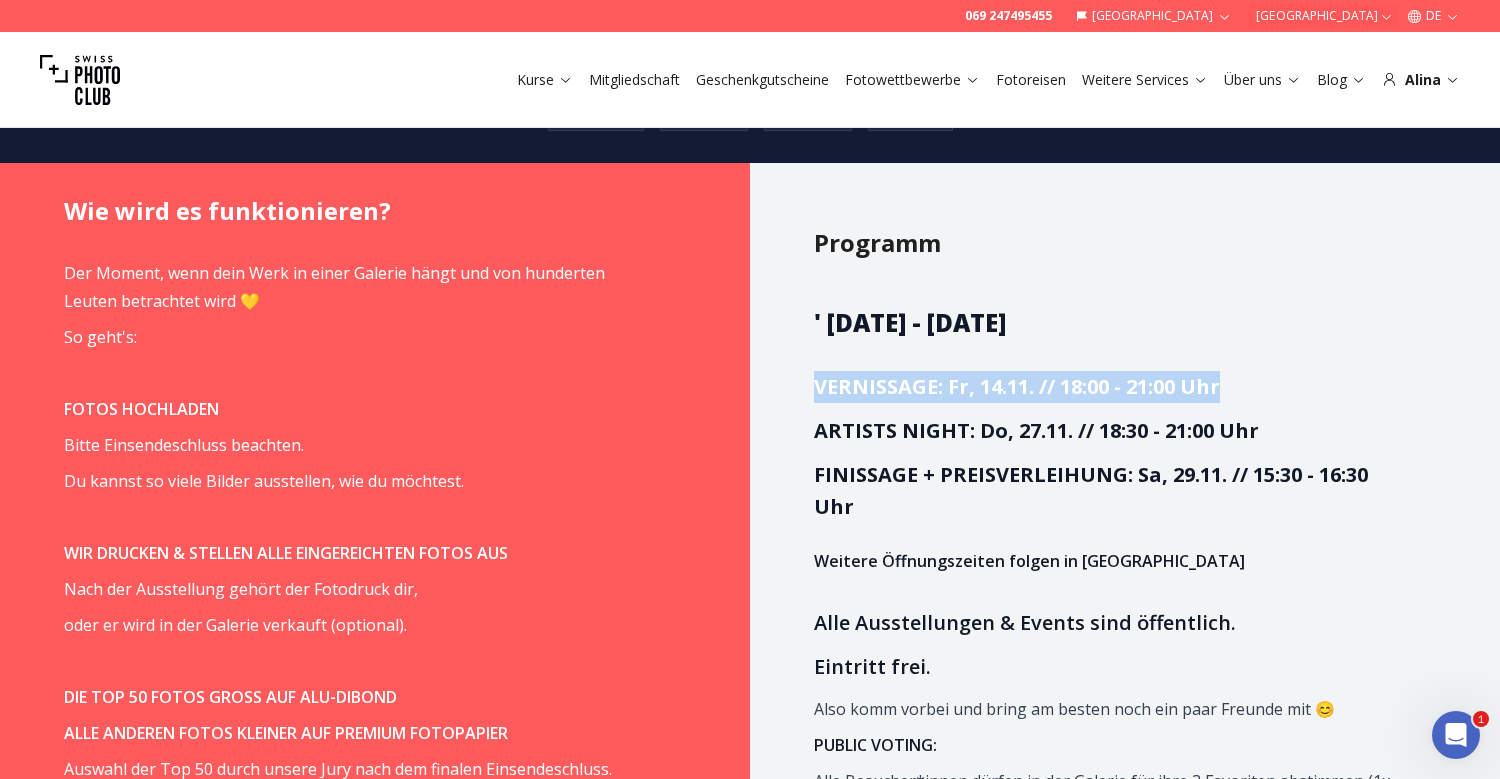 drag, startPoint x: 818, startPoint y: 356, endPoint x: 1233, endPoint y: 347, distance: 415.09756 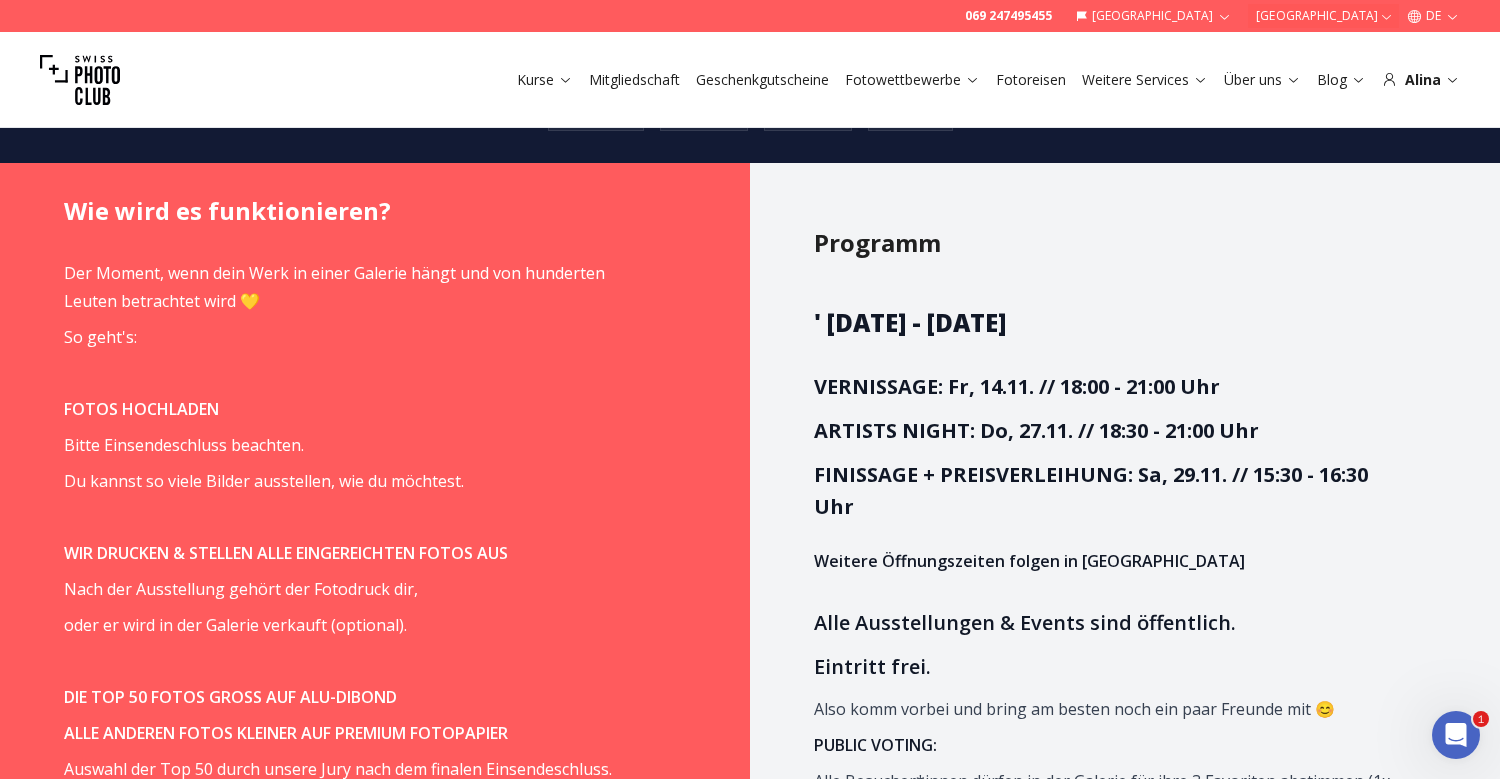 click on "' [DATE] - [DATE] VERNISSAGE: Fr, 14.11.  // 18:00 - 21:00 Uhr ARTISTS NIGHT: Do, 27.11. // 18:30 - 21:00 Uhr FINISSAGE + PREISVERLEIHUNG: Sa, 29.11. // 15:30 - 16:30 Uhr Weitere Öffnungszeiten folgen in Kürze Alle Ausstellungen & Events sind öffentlich. Eintritt frei. Also komm vorbei und bring am besten noch ein paar Freunde mit 😊 PUBLIC VOTING: Alle Besucher*innen dürfen in der Galerie für ihre 3 Favoriten abstimmen (1x pro Ausstellung). Am Tag der Preisverleihung kann noch bis 15 Uhr abgestimmt werden." at bounding box center (1106, 583) 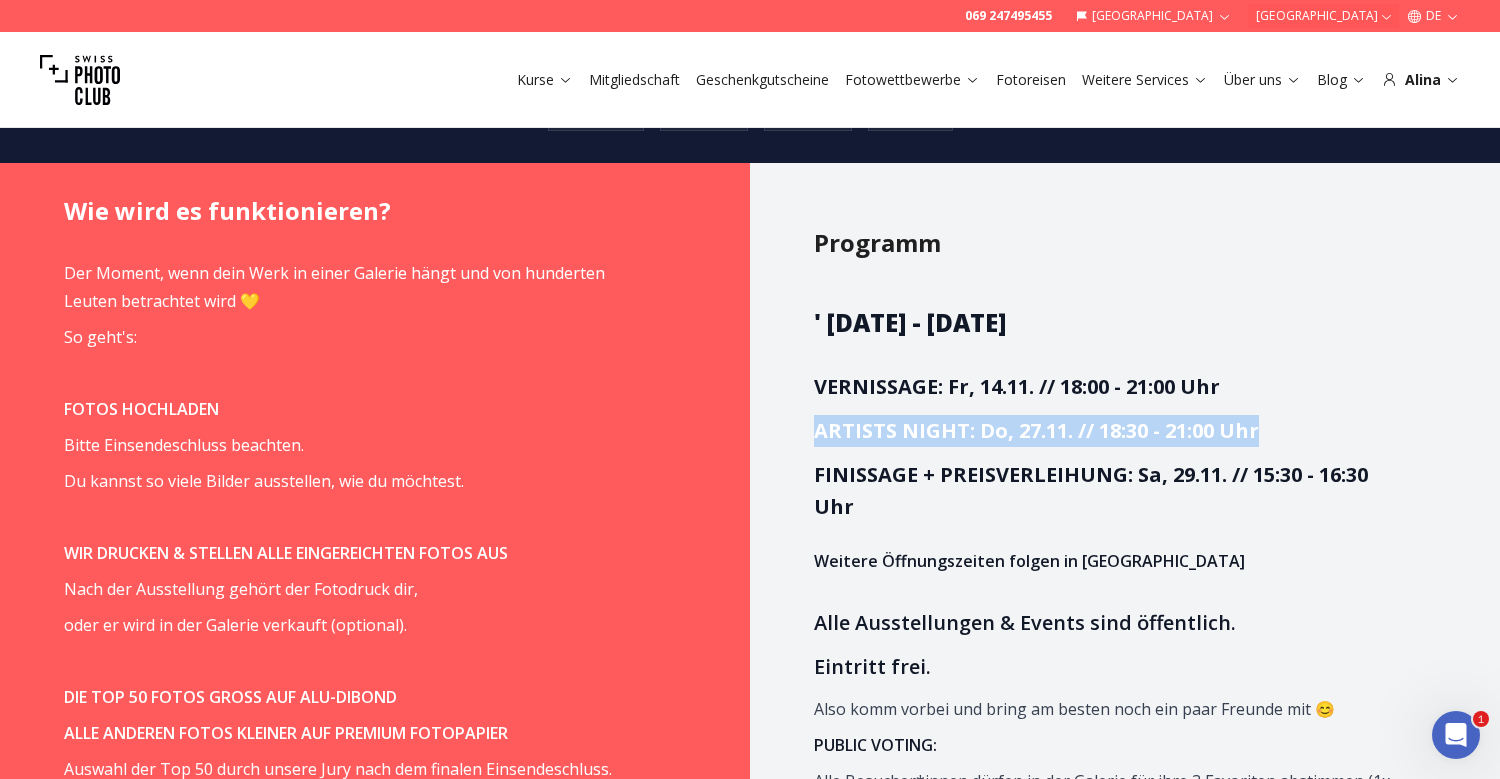drag, startPoint x: 812, startPoint y: 406, endPoint x: 1273, endPoint y: 406, distance: 461 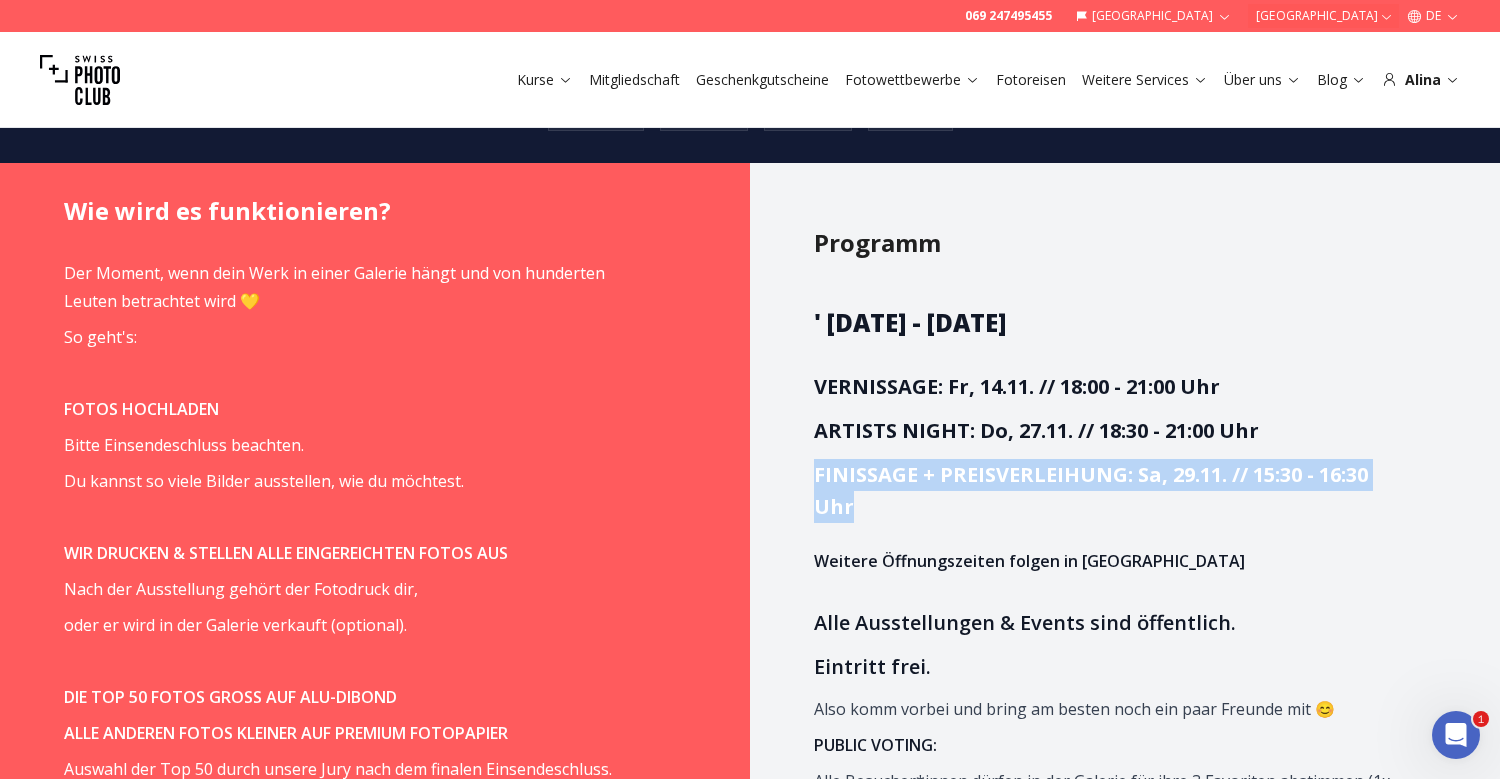 drag, startPoint x: 810, startPoint y: 445, endPoint x: 856, endPoint y: 487, distance: 62.289646 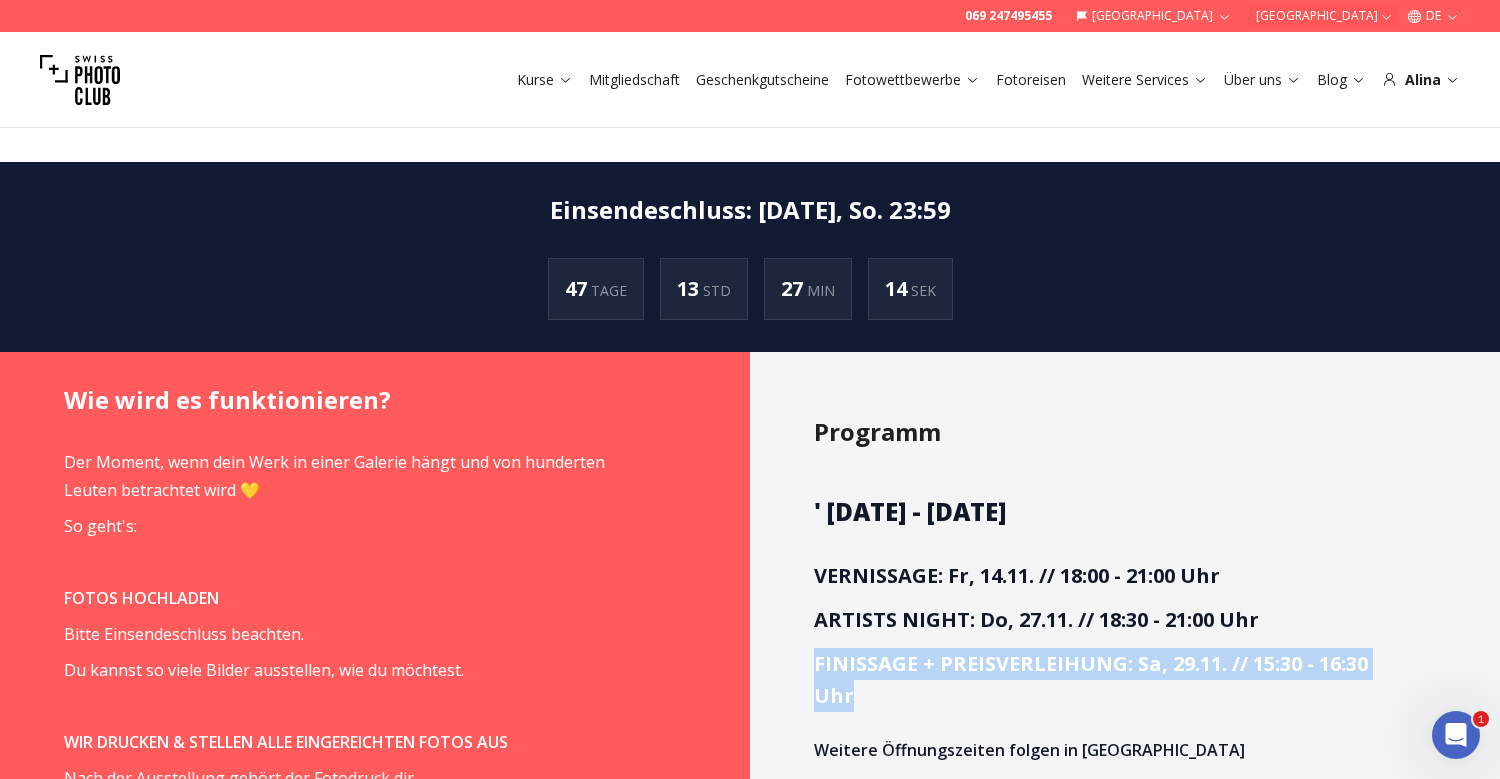 scroll, scrollTop: 966, scrollLeft: 0, axis: vertical 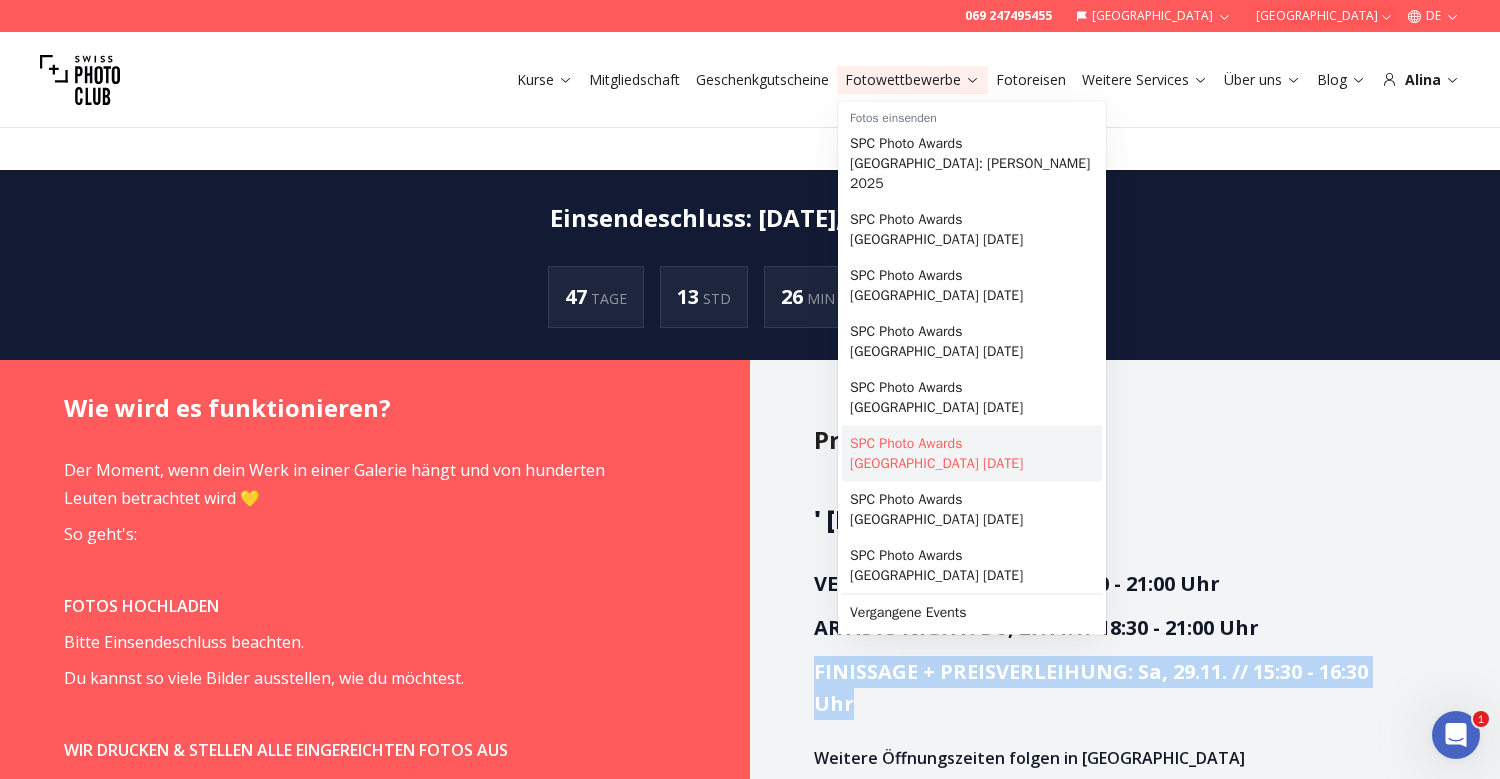 click on "SPC Photo Awards [GEOGRAPHIC_DATA] [DATE]" at bounding box center (972, 454) 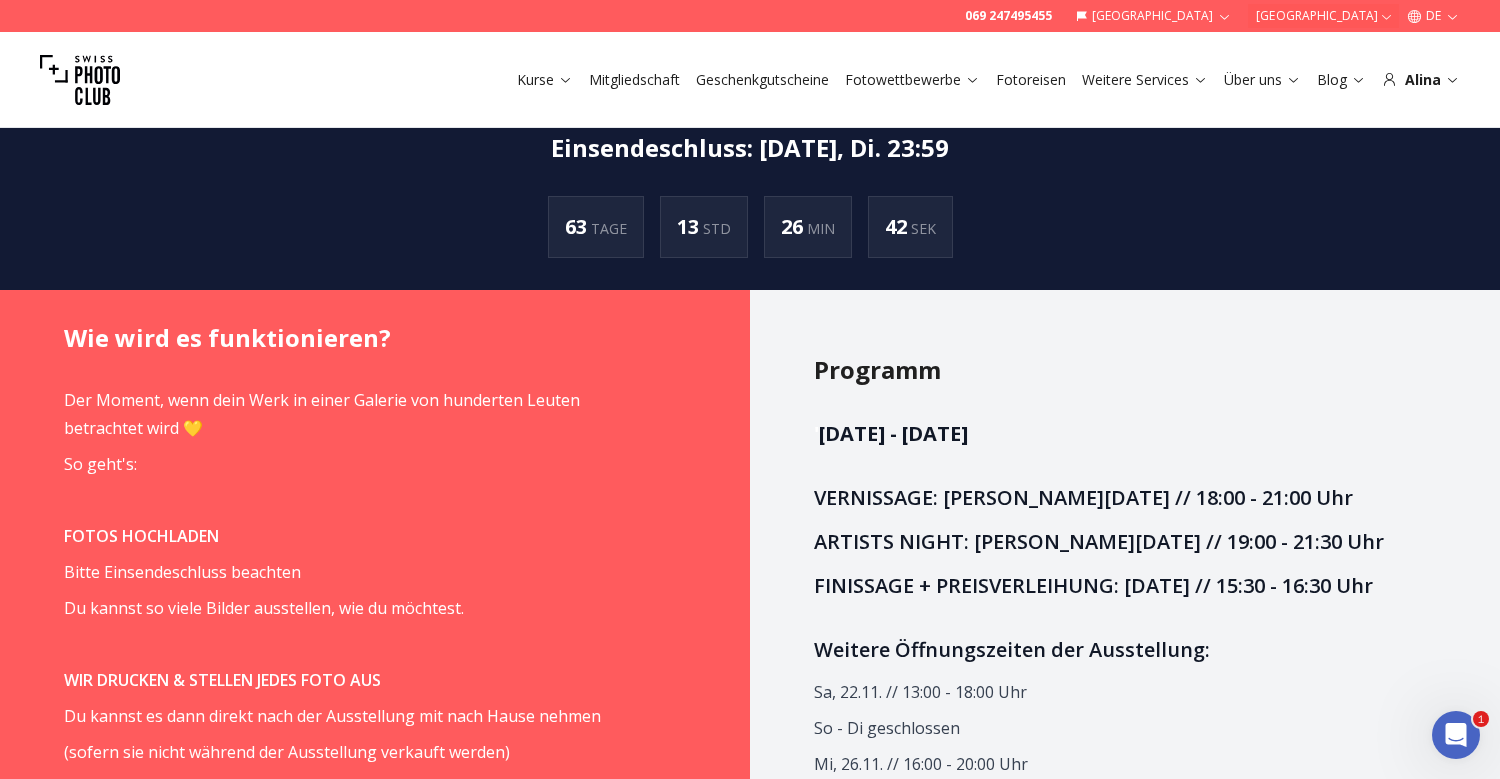 scroll, scrollTop: 1279, scrollLeft: 0, axis: vertical 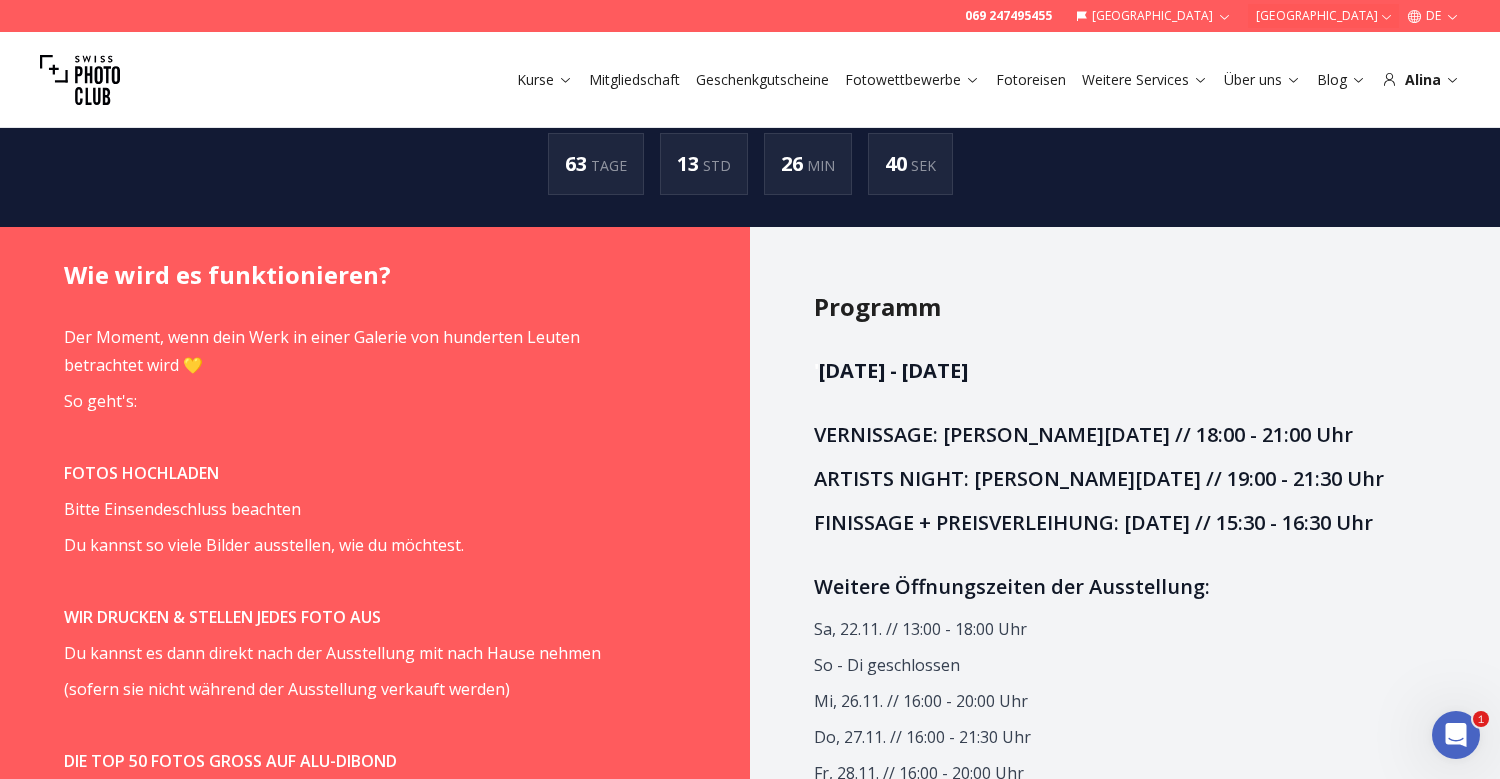 drag, startPoint x: 815, startPoint y: 431, endPoint x: 1377, endPoint y: 433, distance: 562.00354 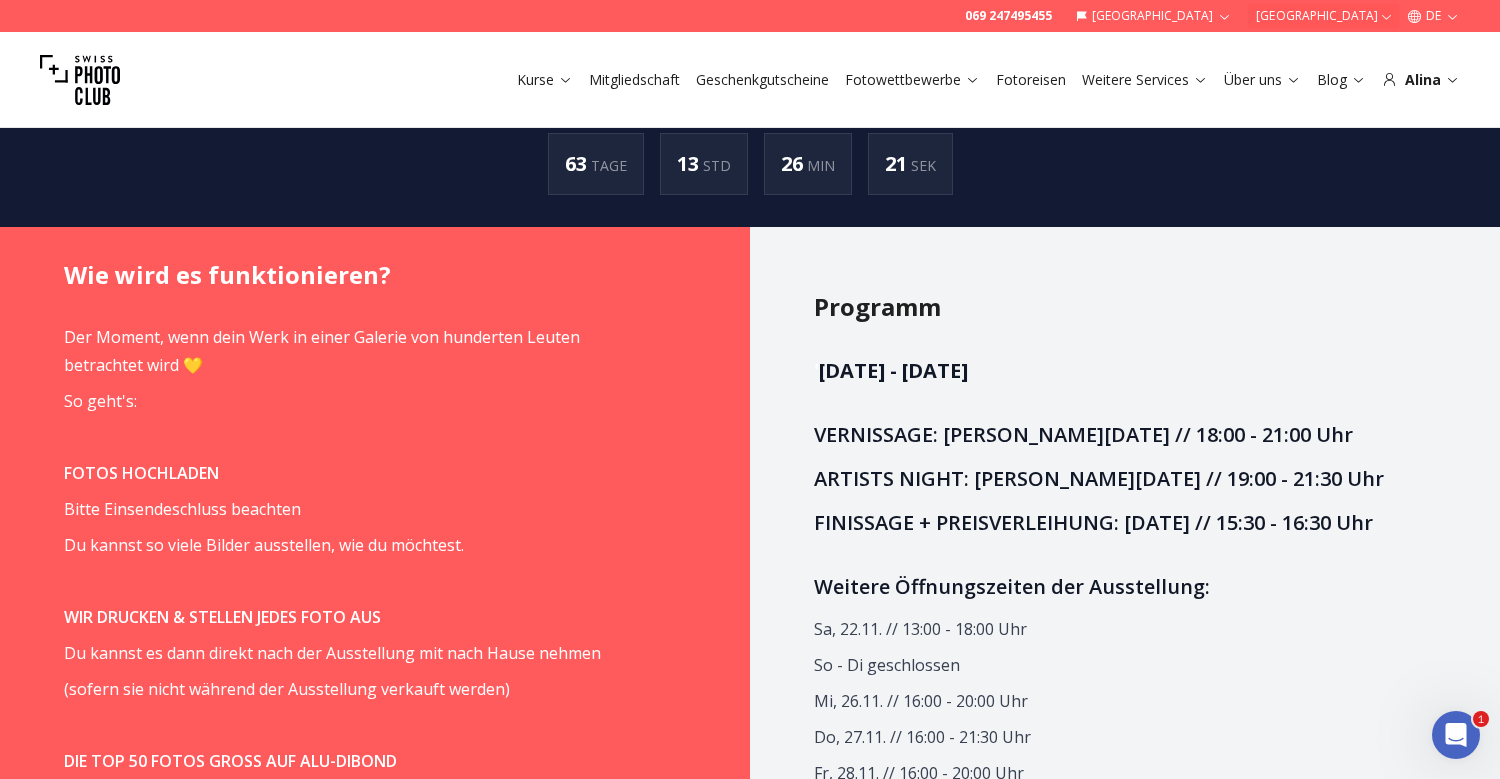 drag, startPoint x: 810, startPoint y: 478, endPoint x: 859, endPoint y: 513, distance: 60.216278 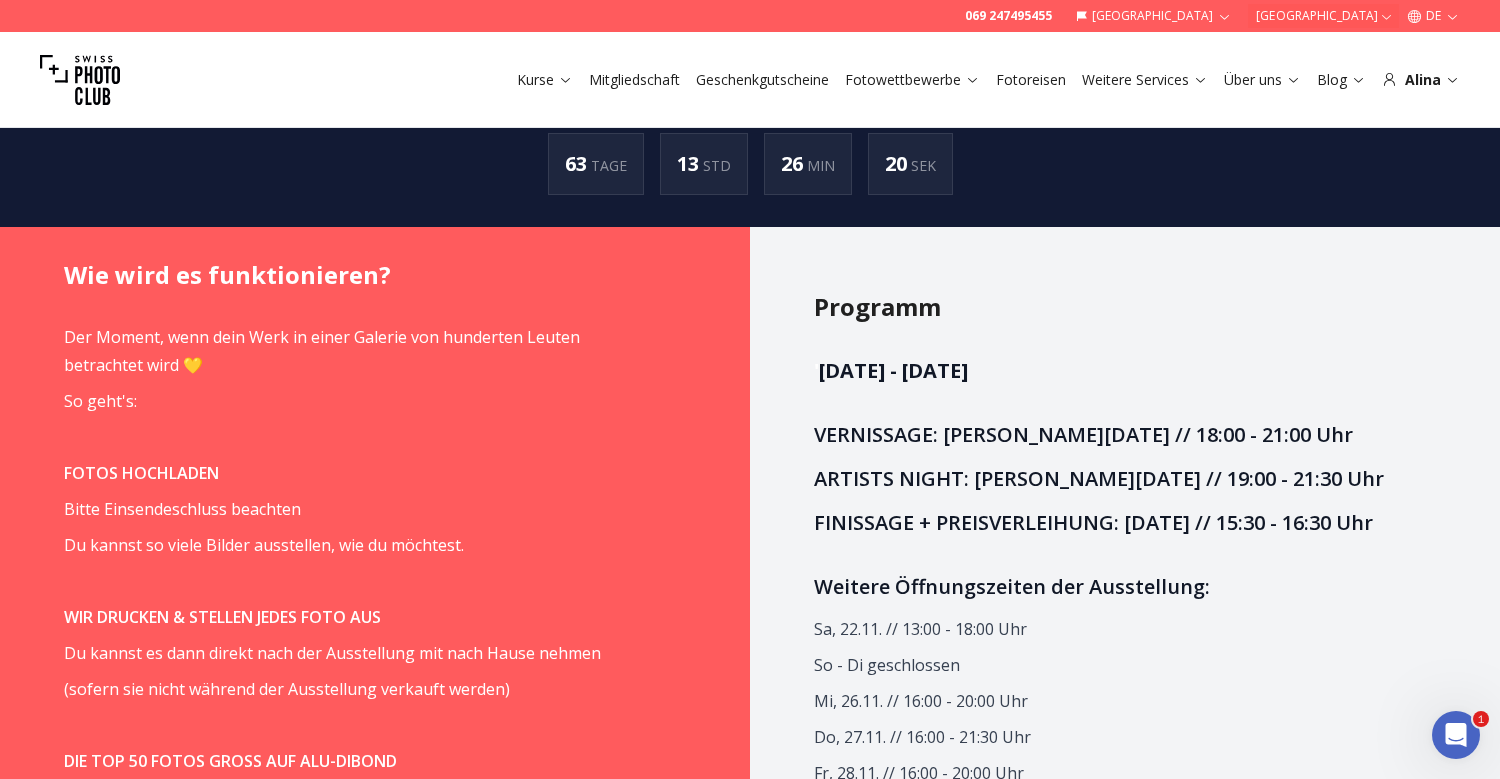 copy on "ARTISTS NIGHT: [PERSON_NAME][DATE] // 19:00 - 21:30 Uhr" 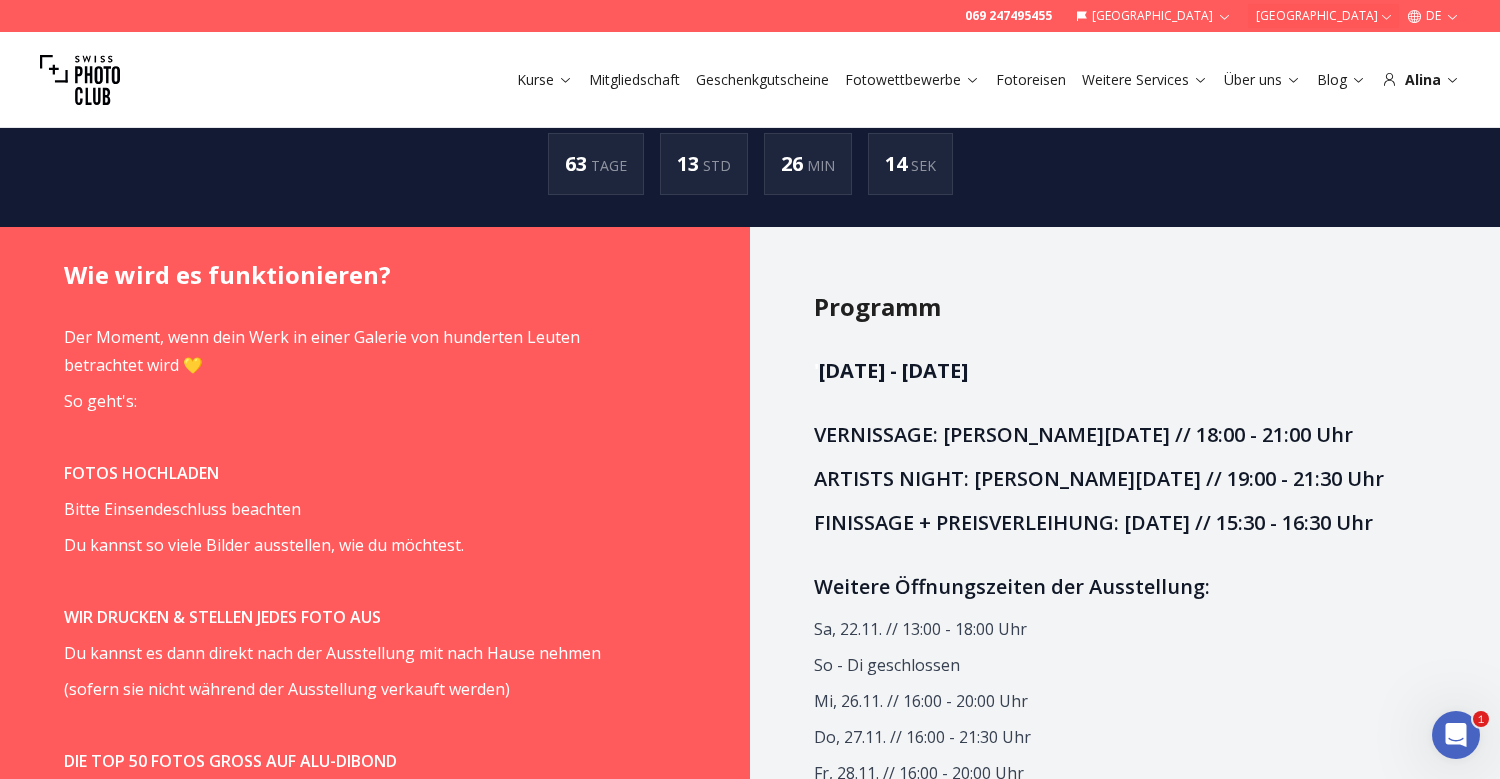 drag, startPoint x: 812, startPoint y: 551, endPoint x: 1002, endPoint y: 591, distance: 194.16487 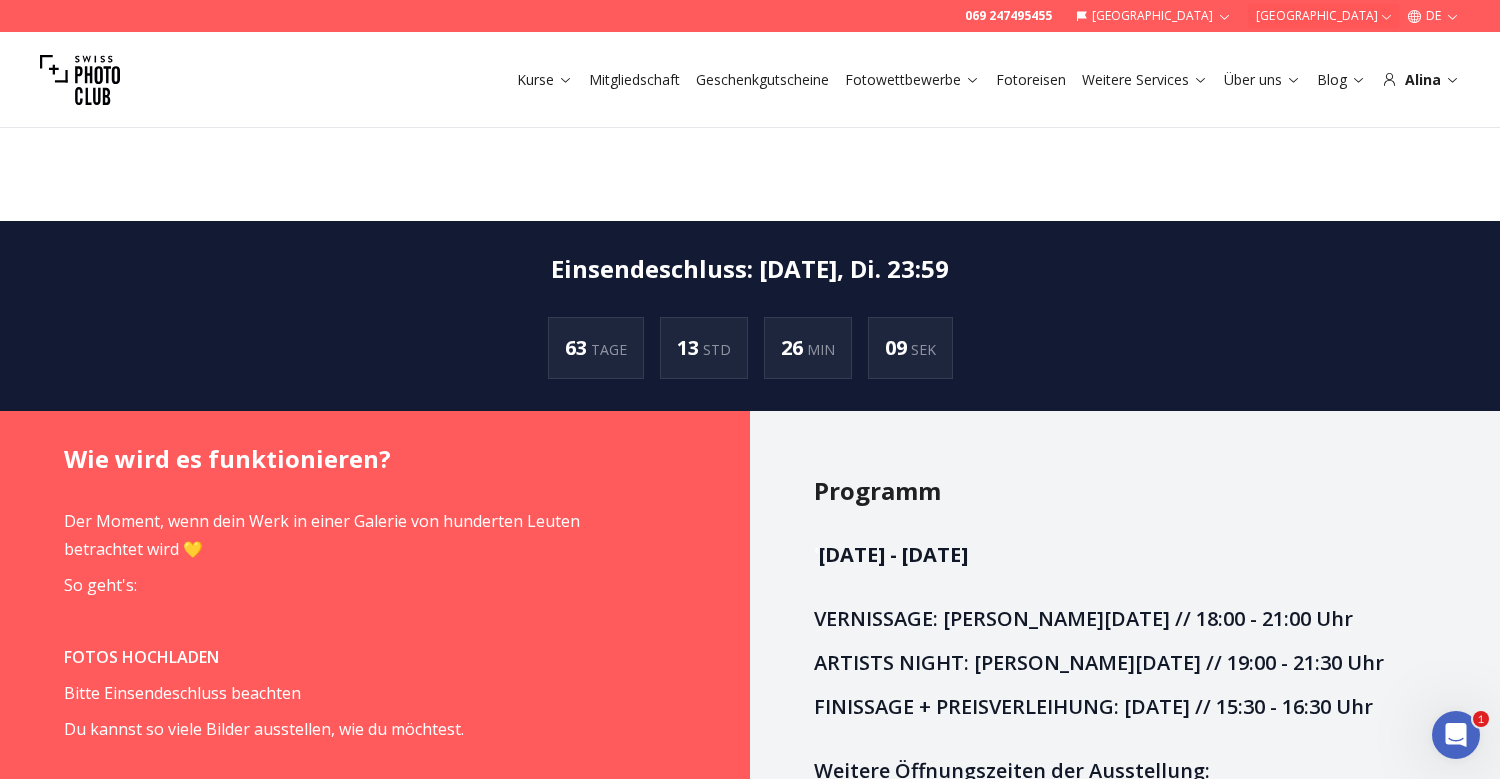 scroll, scrollTop: 1090, scrollLeft: 0, axis: vertical 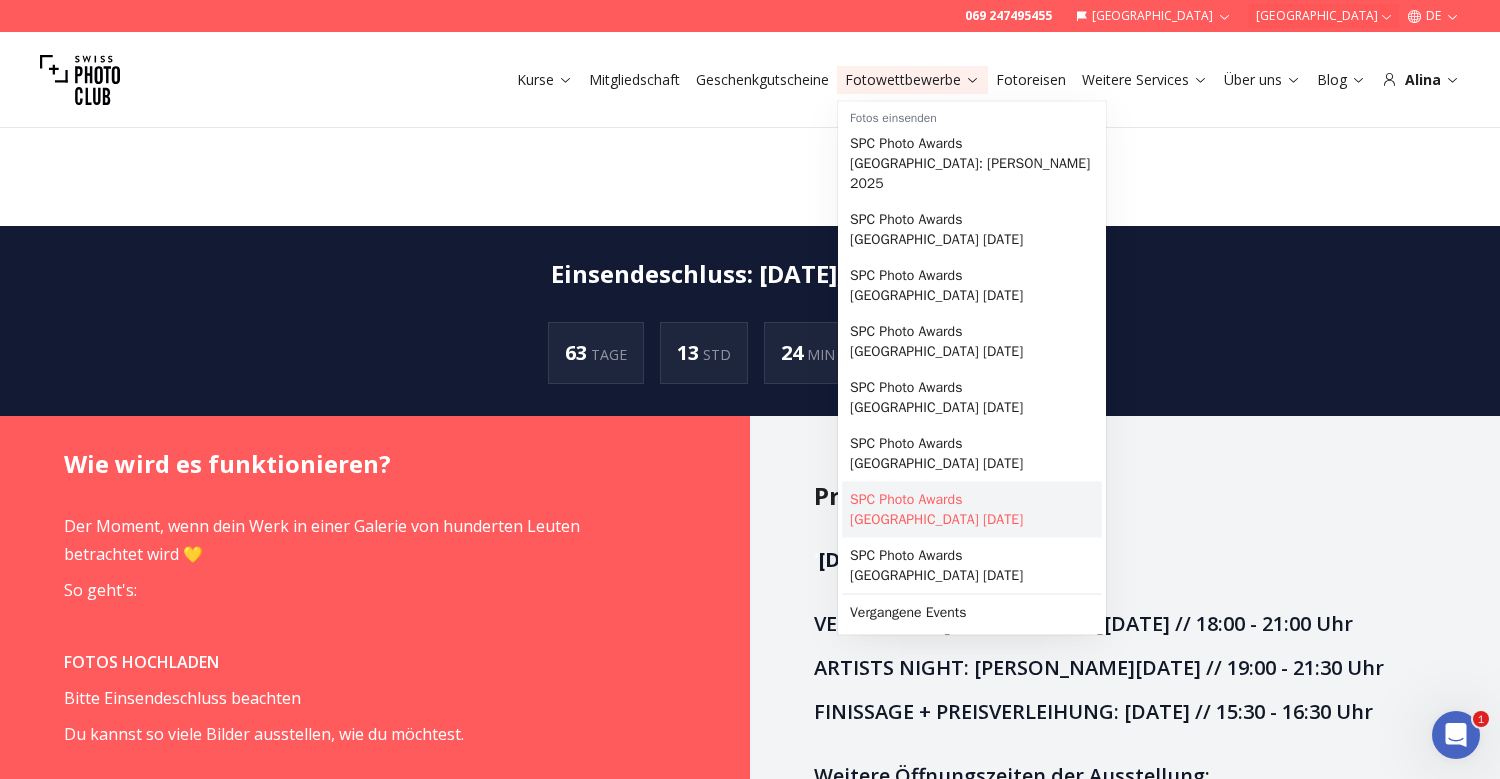 click on "SPC Photo Awards [GEOGRAPHIC_DATA] [DATE]" at bounding box center (972, 510) 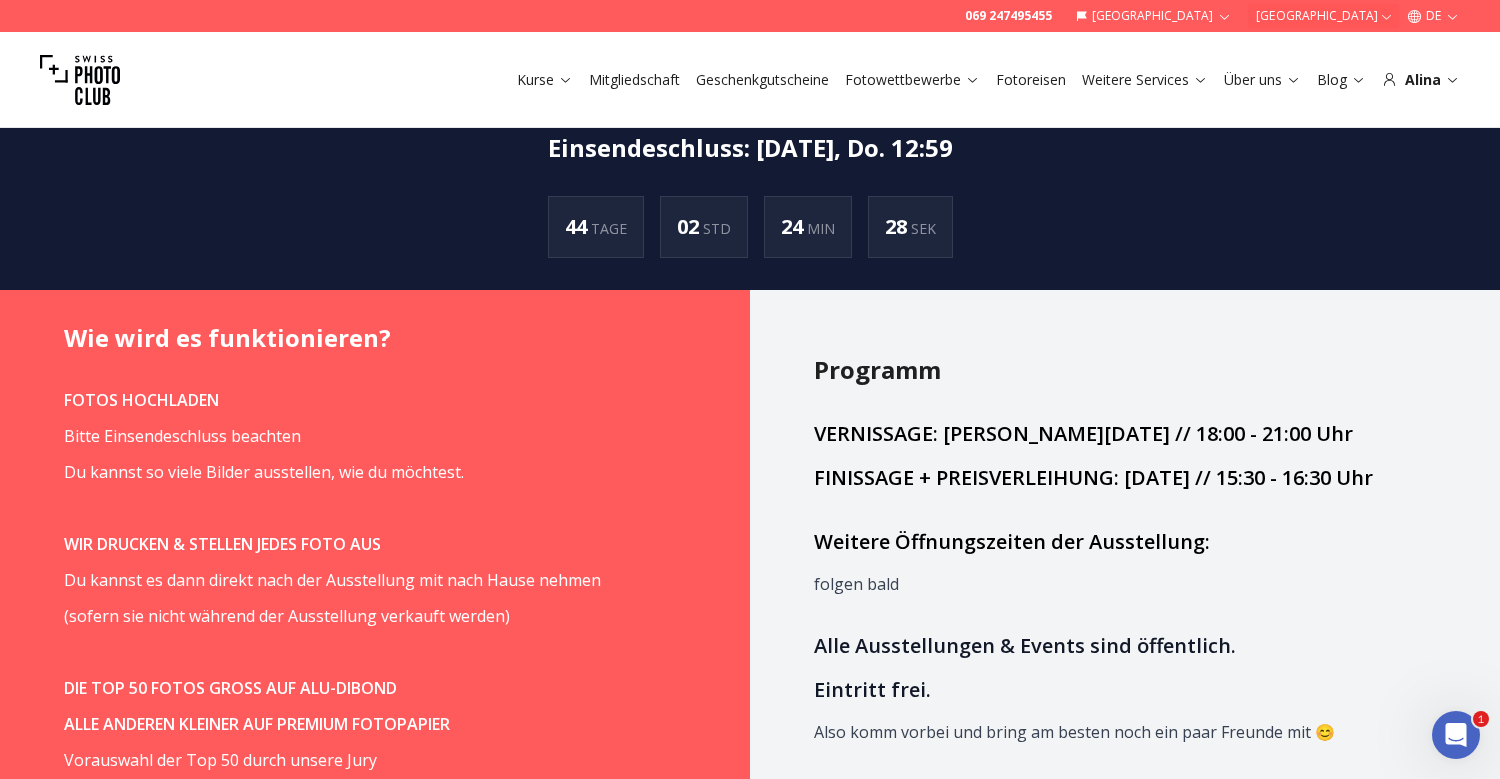 scroll, scrollTop: 1202, scrollLeft: 0, axis: vertical 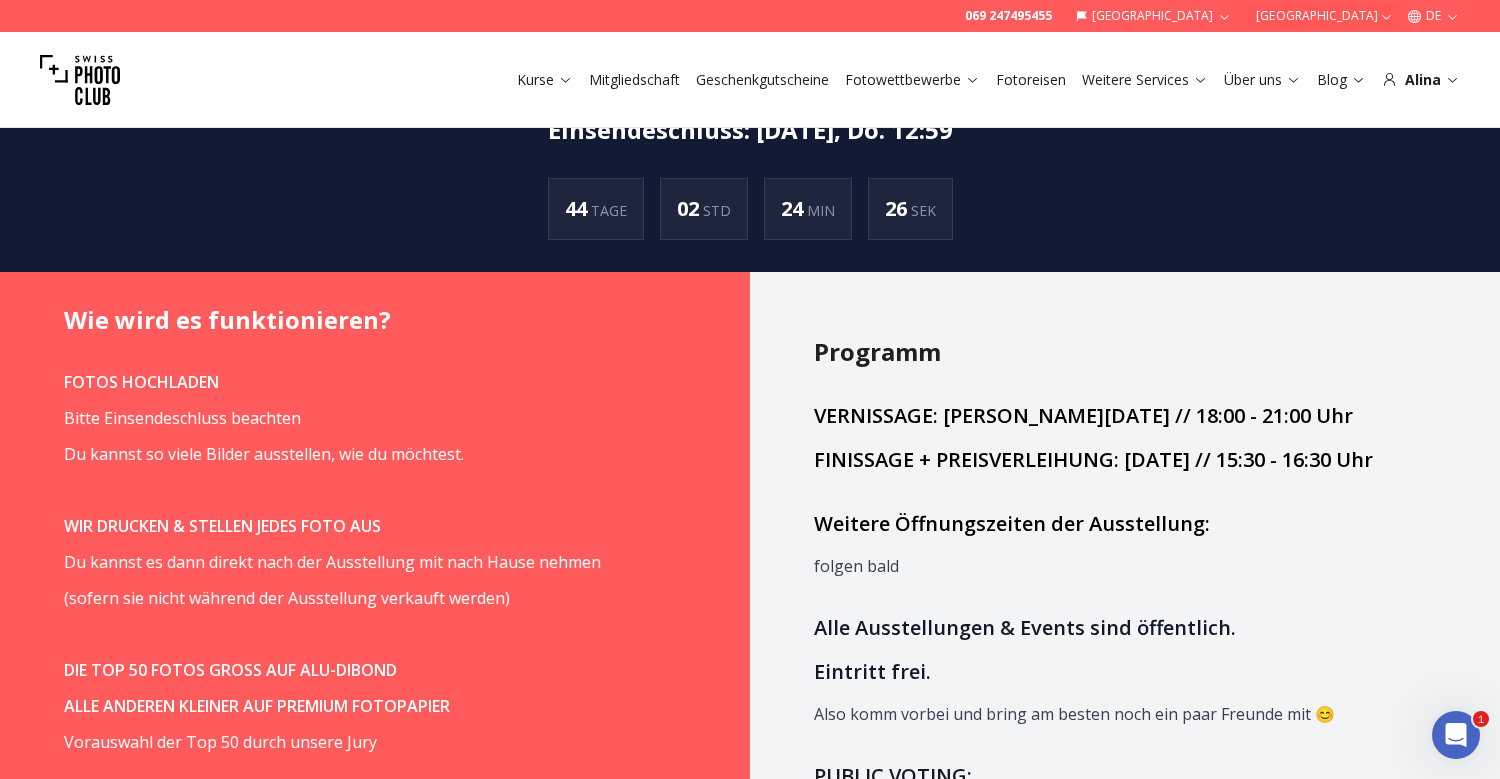 drag, startPoint x: 812, startPoint y: 328, endPoint x: 1400, endPoint y: 337, distance: 588.06885 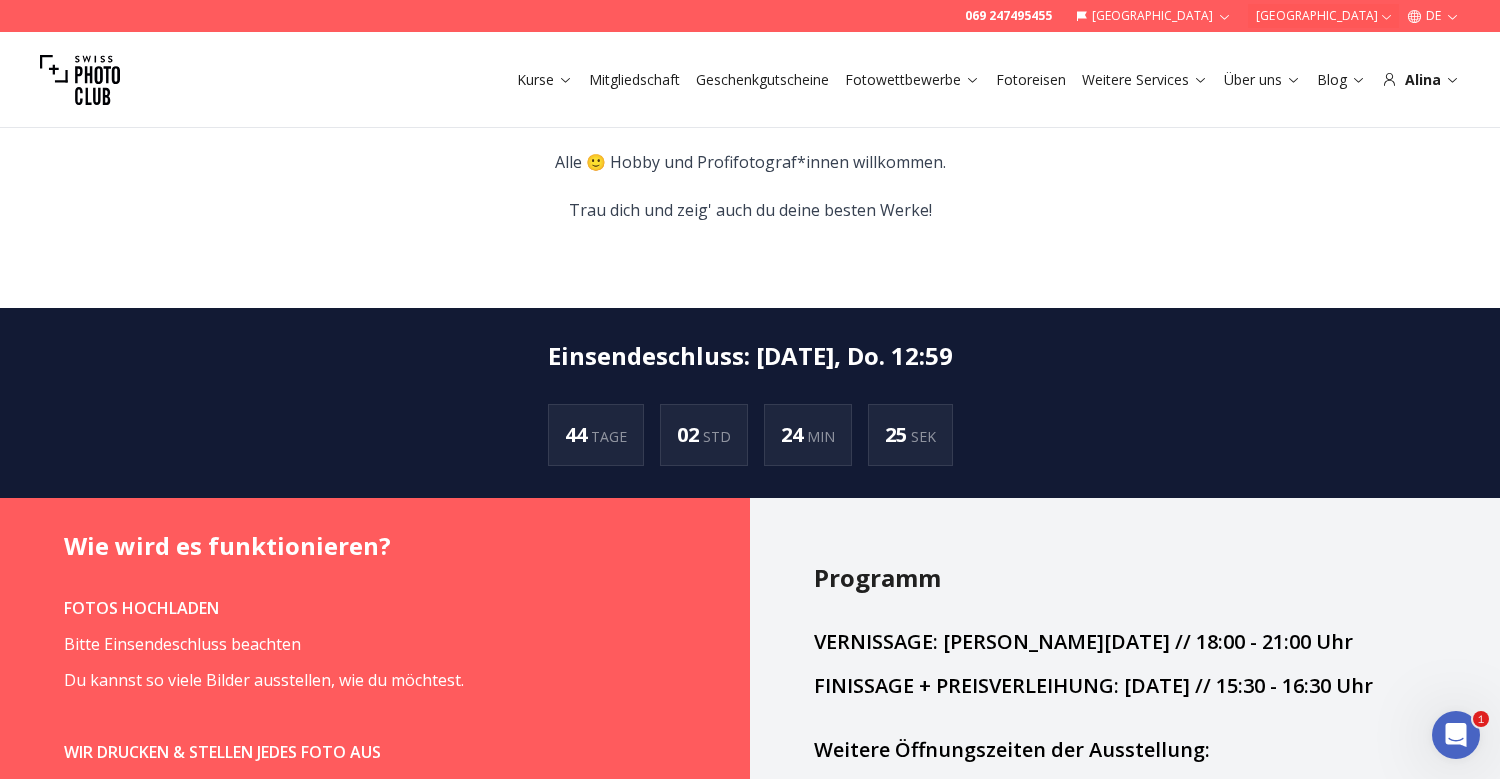 scroll, scrollTop: 975, scrollLeft: 0, axis: vertical 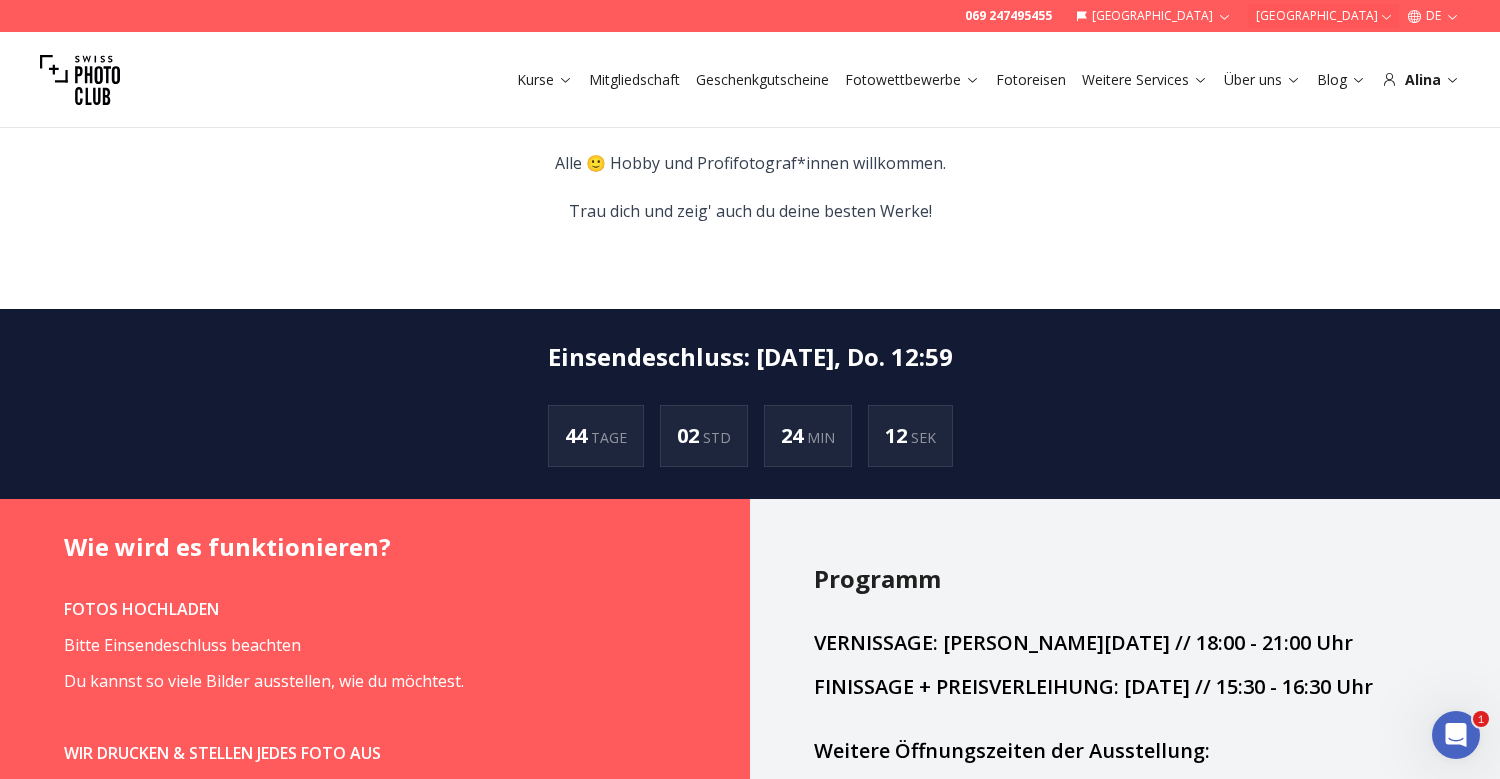 drag, startPoint x: 817, startPoint y: 599, endPoint x: 994, endPoint y: 630, distance: 179.69418 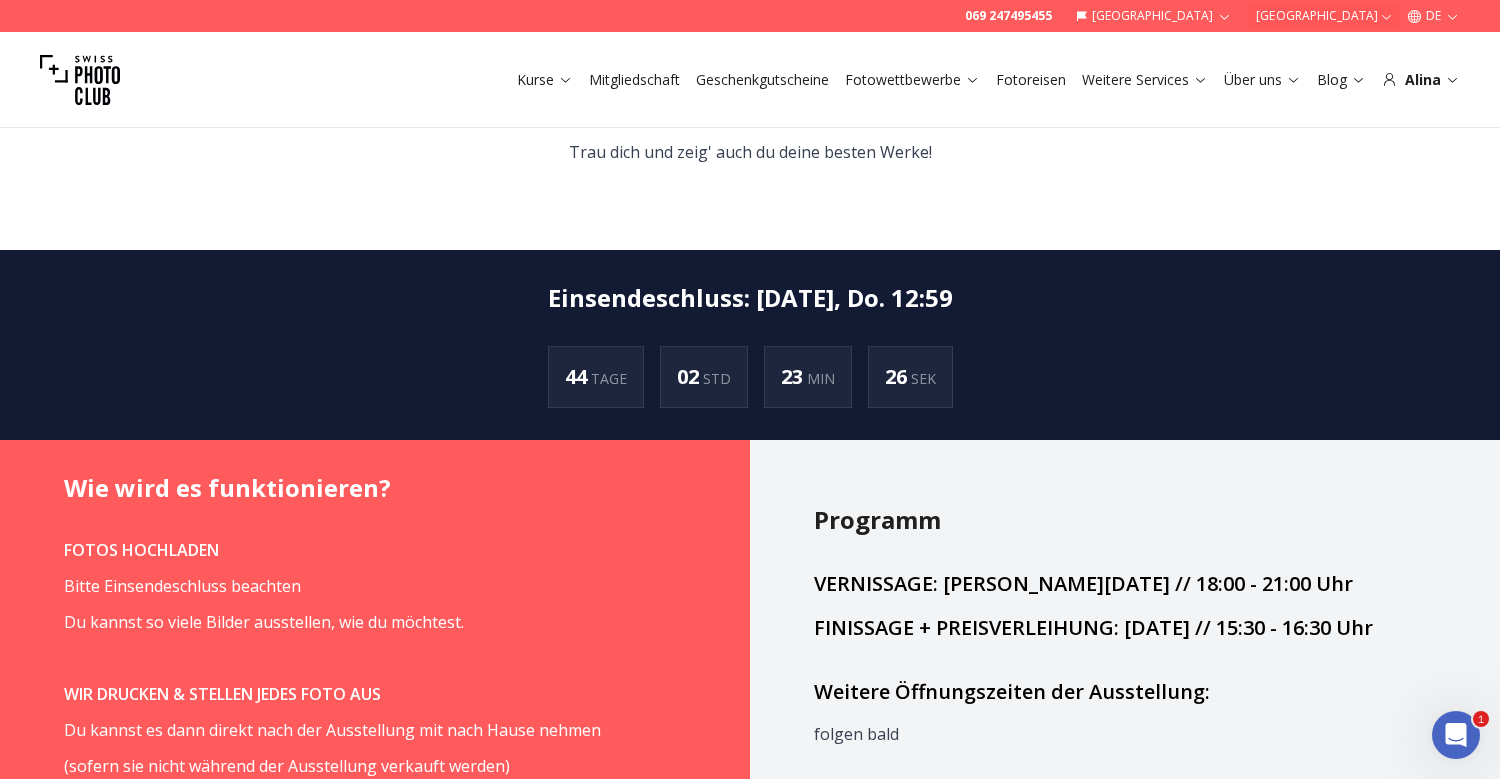 scroll, scrollTop: 996, scrollLeft: 0, axis: vertical 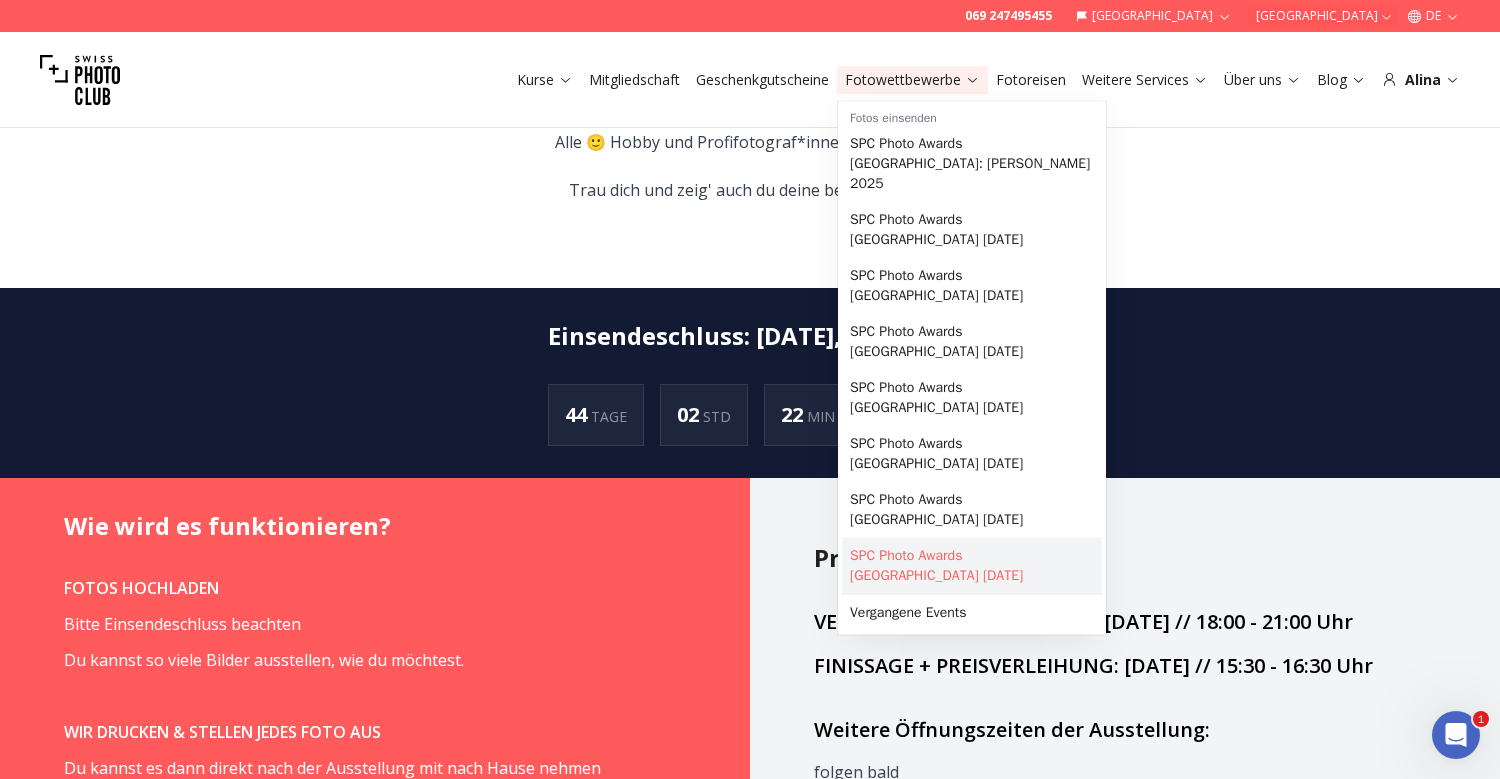 click on "SPC Photo Awards [GEOGRAPHIC_DATA] [DATE]" at bounding box center (972, 566) 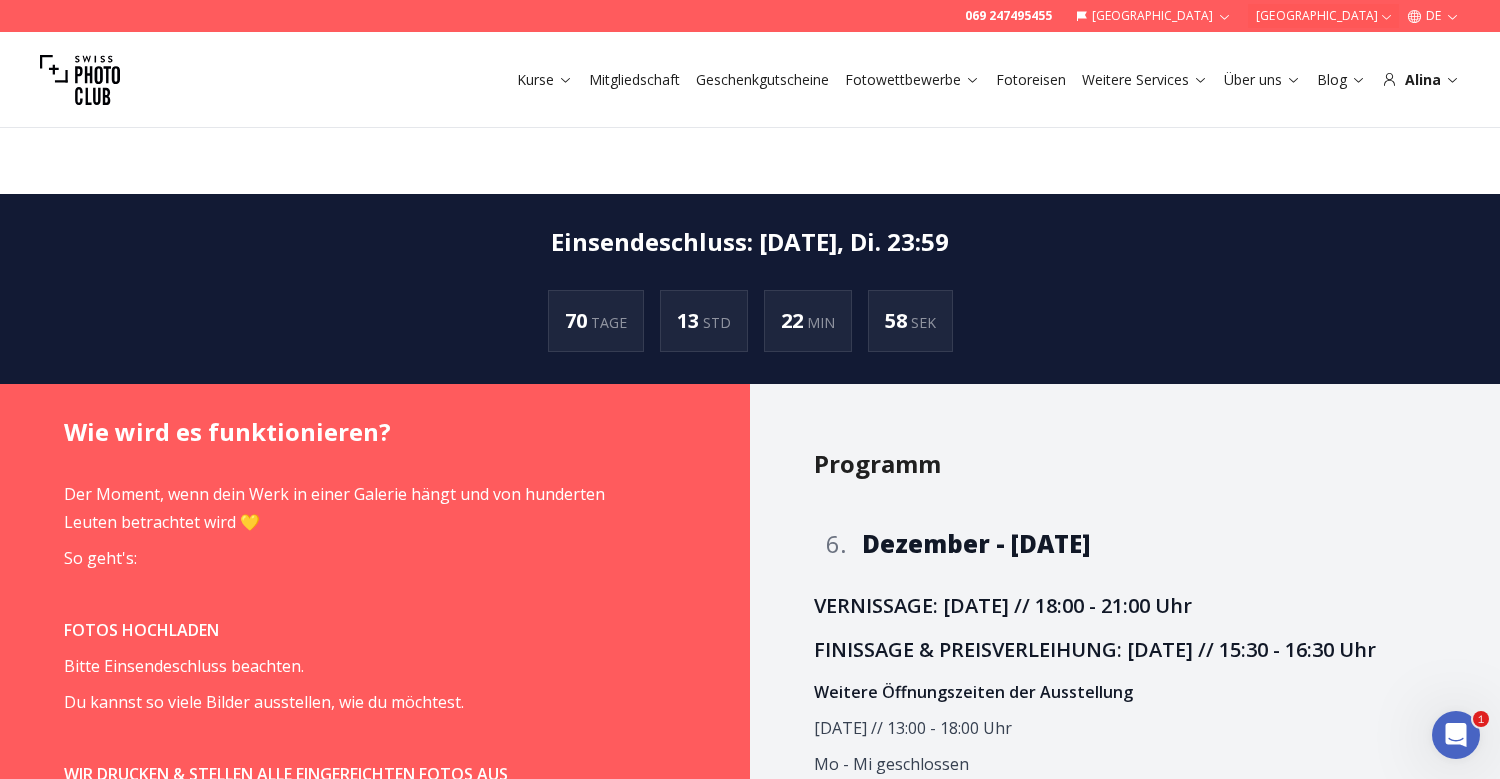 scroll, scrollTop: 1277, scrollLeft: 0, axis: vertical 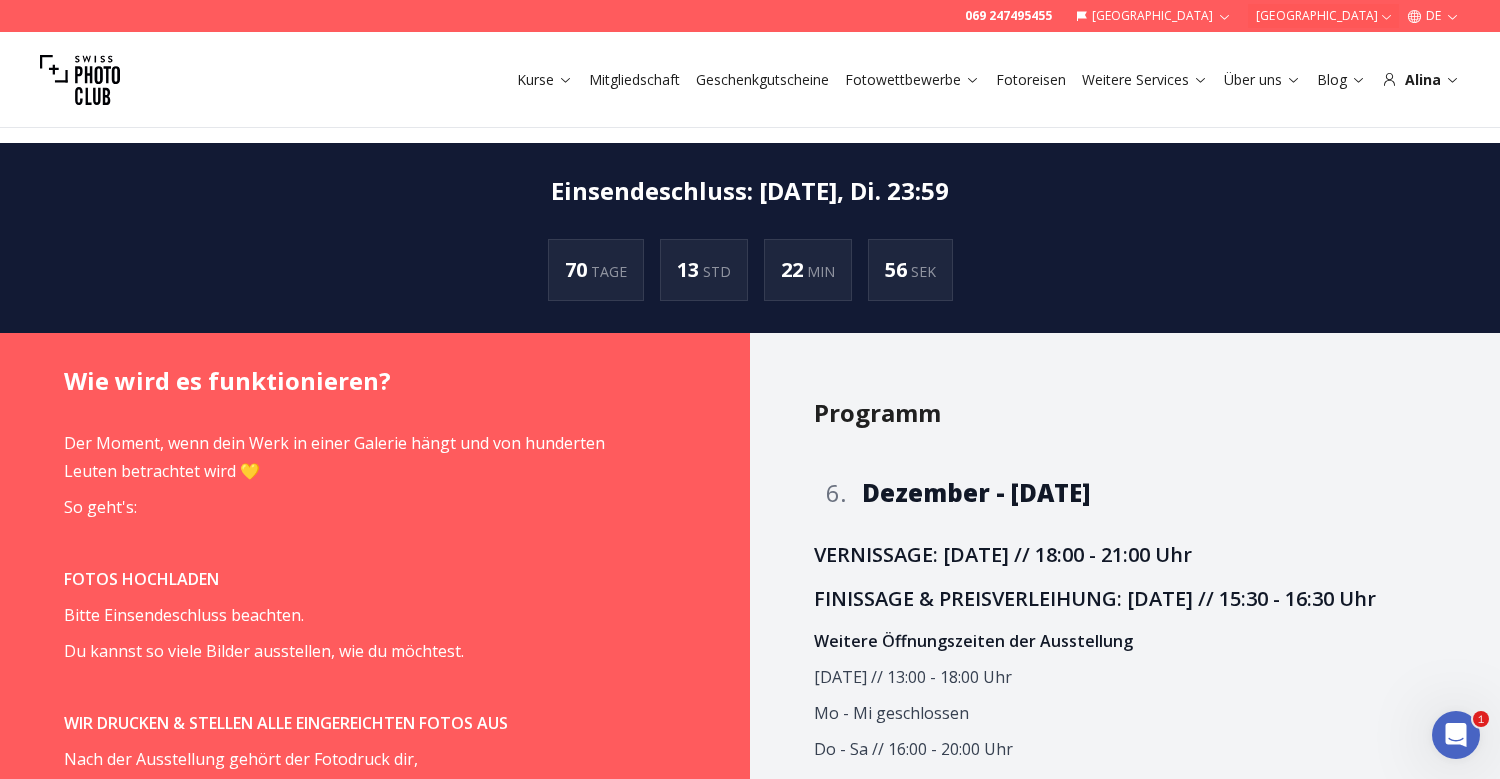 drag, startPoint x: 819, startPoint y: 557, endPoint x: 1426, endPoint y: 561, distance: 607.0132 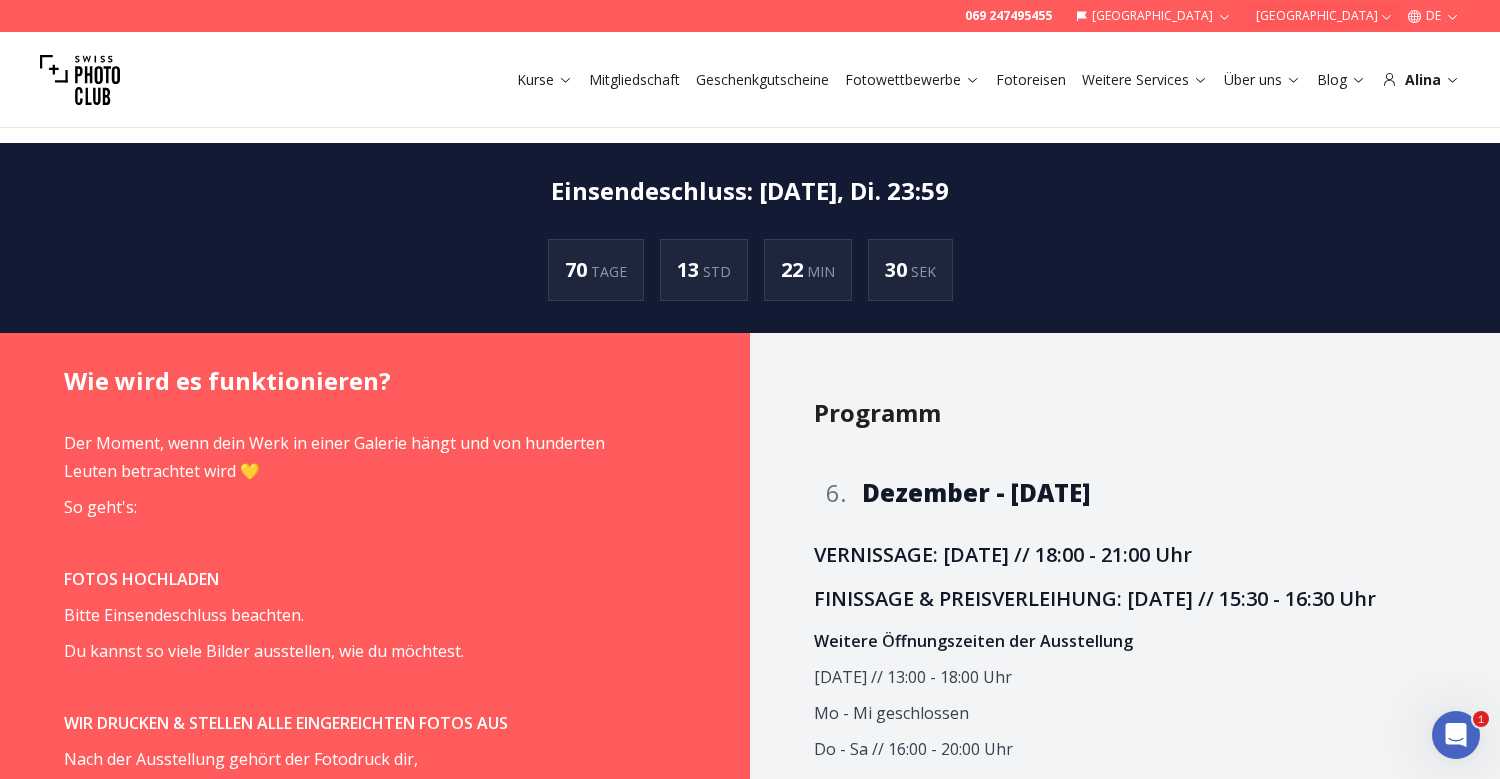 drag, startPoint x: 869, startPoint y: 628, endPoint x: 806, endPoint y: 606, distance: 66.730804 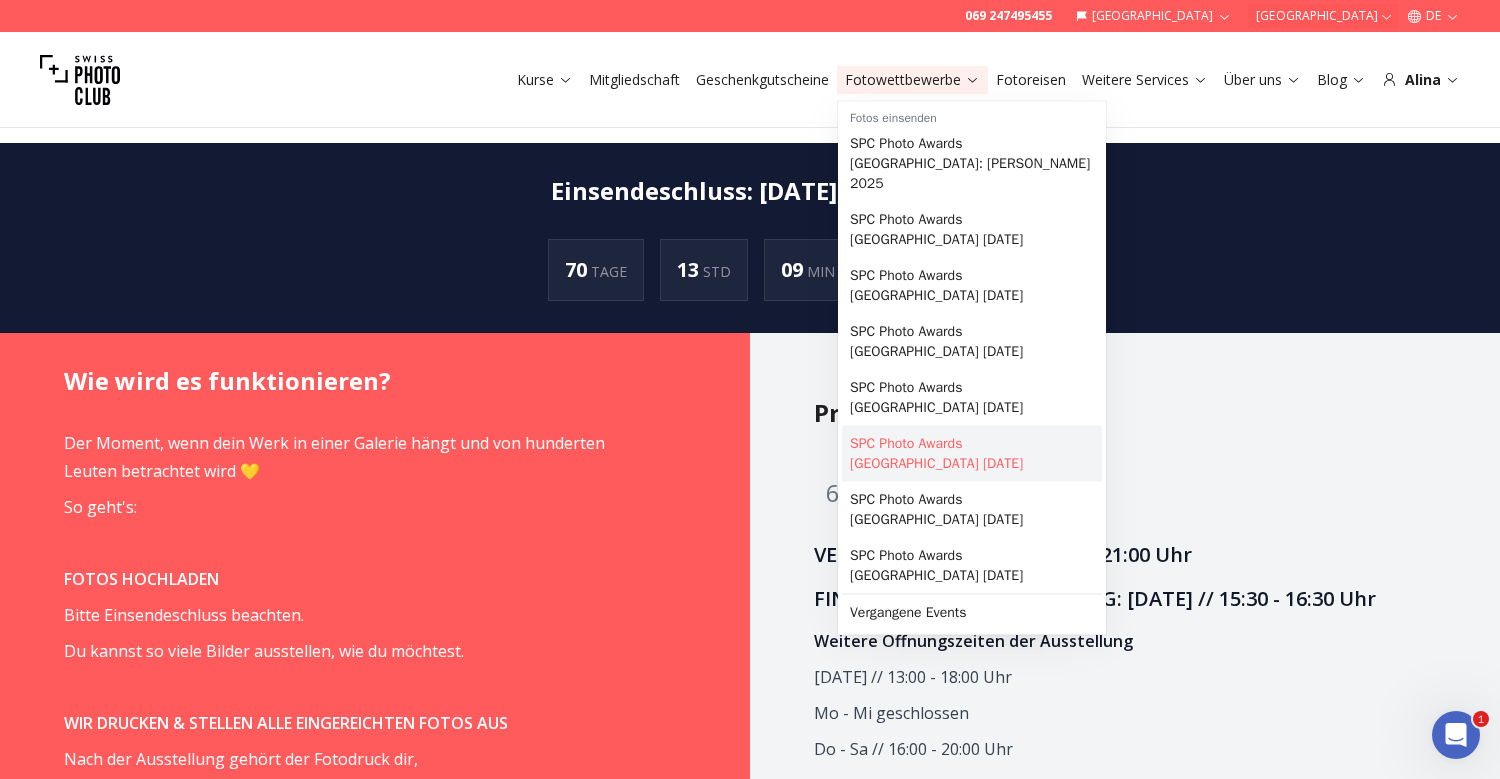 click on "SPC Photo Awards [GEOGRAPHIC_DATA] [DATE]" at bounding box center [972, 454] 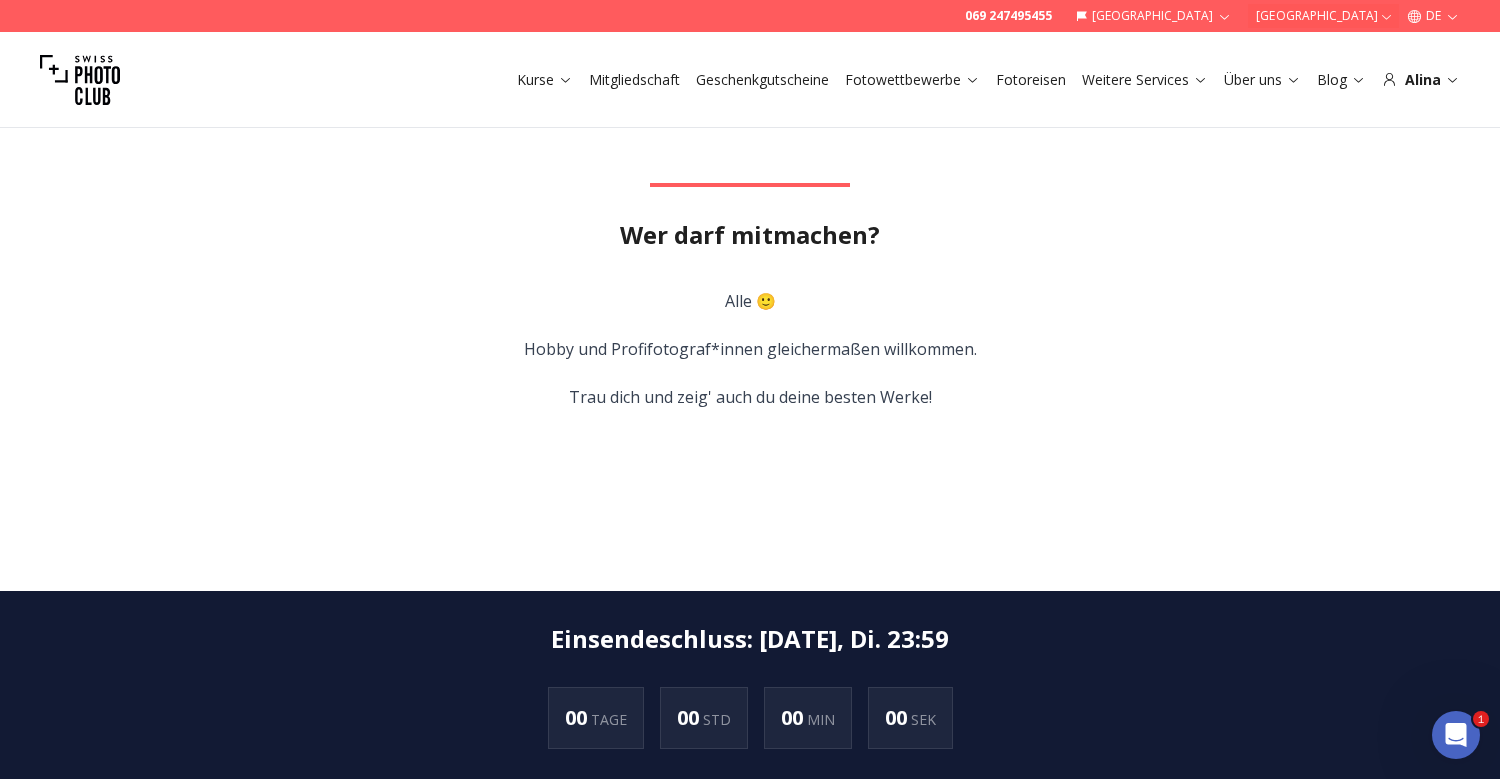 scroll, scrollTop: 1096, scrollLeft: 0, axis: vertical 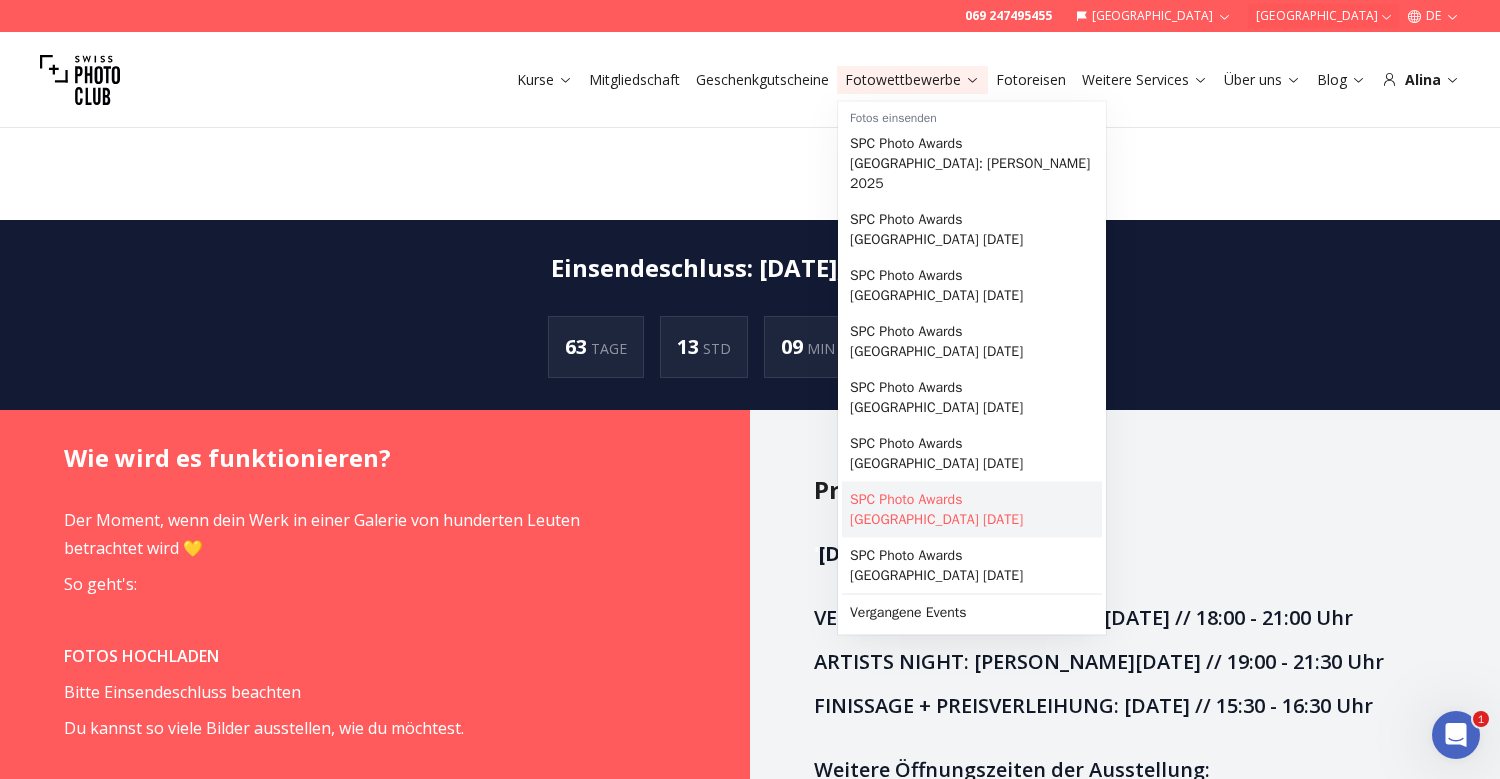 click on "SPC Photo Awards [GEOGRAPHIC_DATA] [DATE]" at bounding box center (972, 510) 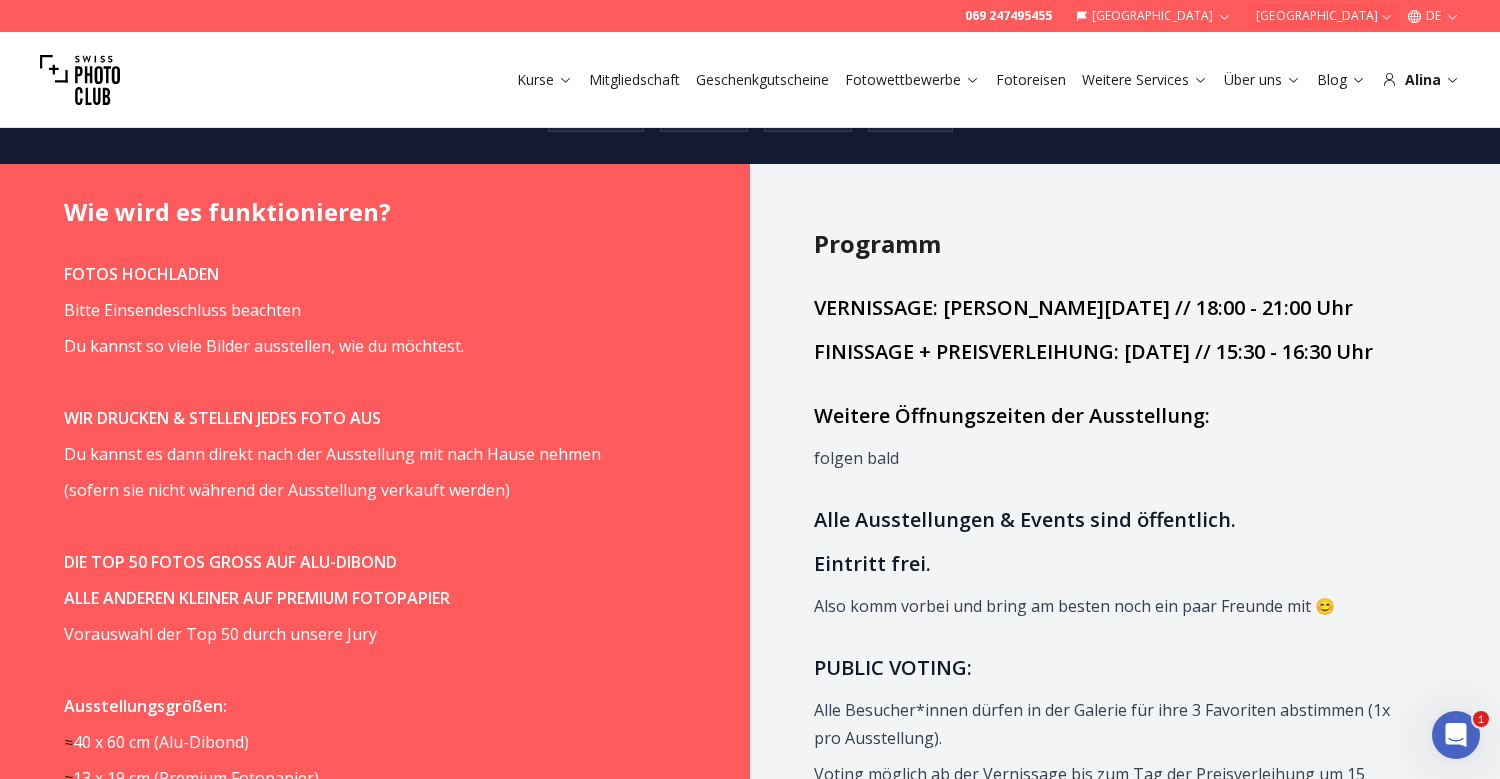 scroll, scrollTop: 1313, scrollLeft: 0, axis: vertical 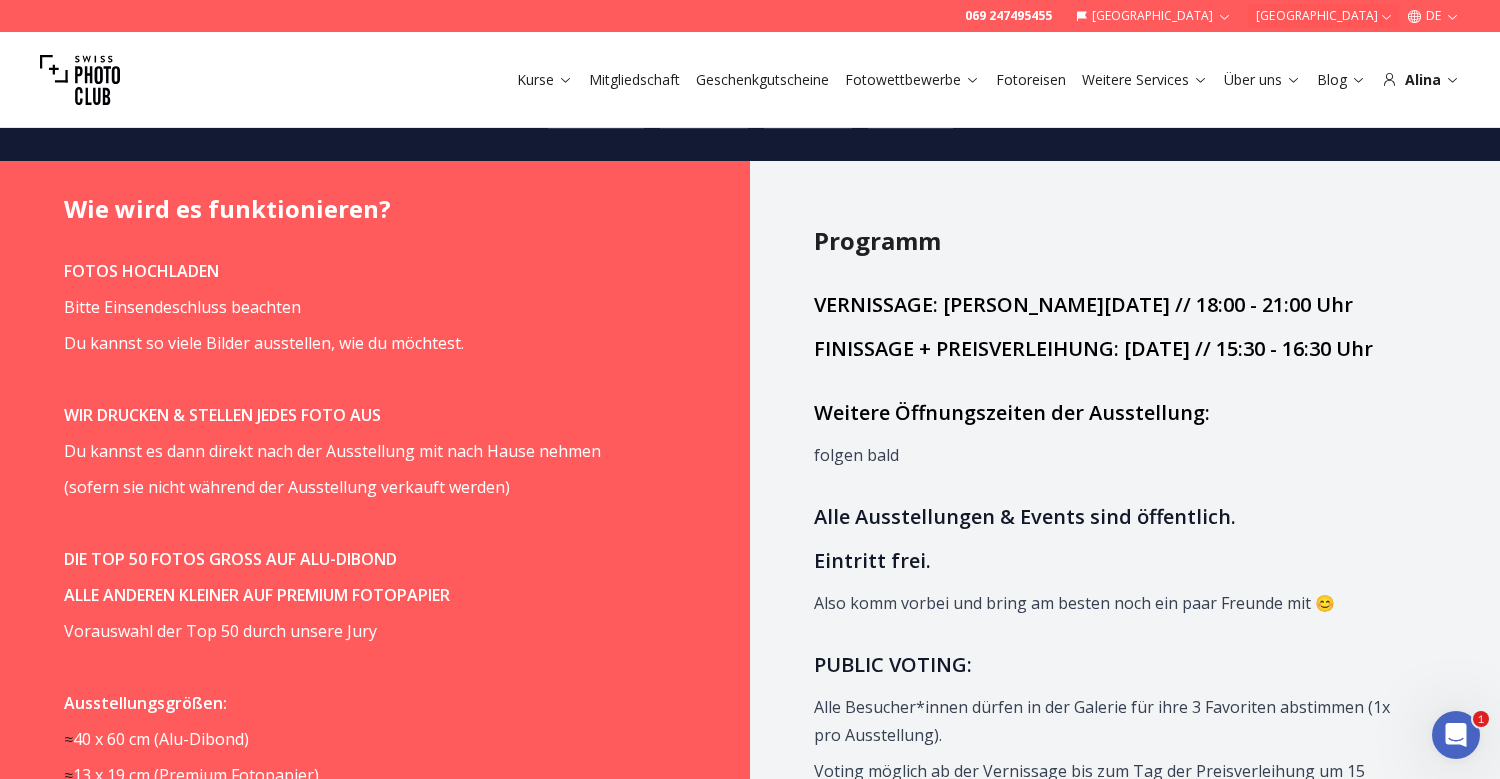 click on "Wie wird es funktionieren? FOTOS HOCHLADEN Bitte Einsendeschluss beachten Du kannst so viele Bilder ausstellen, wie du möchtest.   WIR DRUCKEN & STELLEN JEDES FOTO AUS Du kannst es dann direkt nach der Ausstellung mit nach Hause nehmen (sofern sie nicht während der Ausstellung verkauft werden)   DIE TOP 50 FOTOS GROSS AUF ALU-DIBOND  ALLE ANDEREN KLEINER AUF PREMIUM FOTOPAPIER Vorauswahl der Top 50 durch unsere Jury Ausstellungsgrößen: ≈  40 x 60 cm ( Alu-Dibond) ≈  13 x 19 cm ( Premium Fotopapier) oder vergleichbare Größen, abhängig vom Seitenverhältnis des eingereichten Fotos. Bildrechte: Keine Sorge, die Rechte an deinem Bild werden immer uneingeschränkt bei dir bleiben! Wir werden deine Bilder nicht anderweitig zu kommerziellen Zwecken nutzen. Bitte teile uns mit, falls du dein Bild bei der Ausstellung nicht verkaufen möchtest. Optional: Verkauf von Fotodrucken Pro verkauftem Bild erhält der/ die Fotograf*in 100 Euro (netto). PREISE 5 PUBLIC PREISE 3 Fotos mit den meisten Besucherstimmen" at bounding box center [375, 1223] 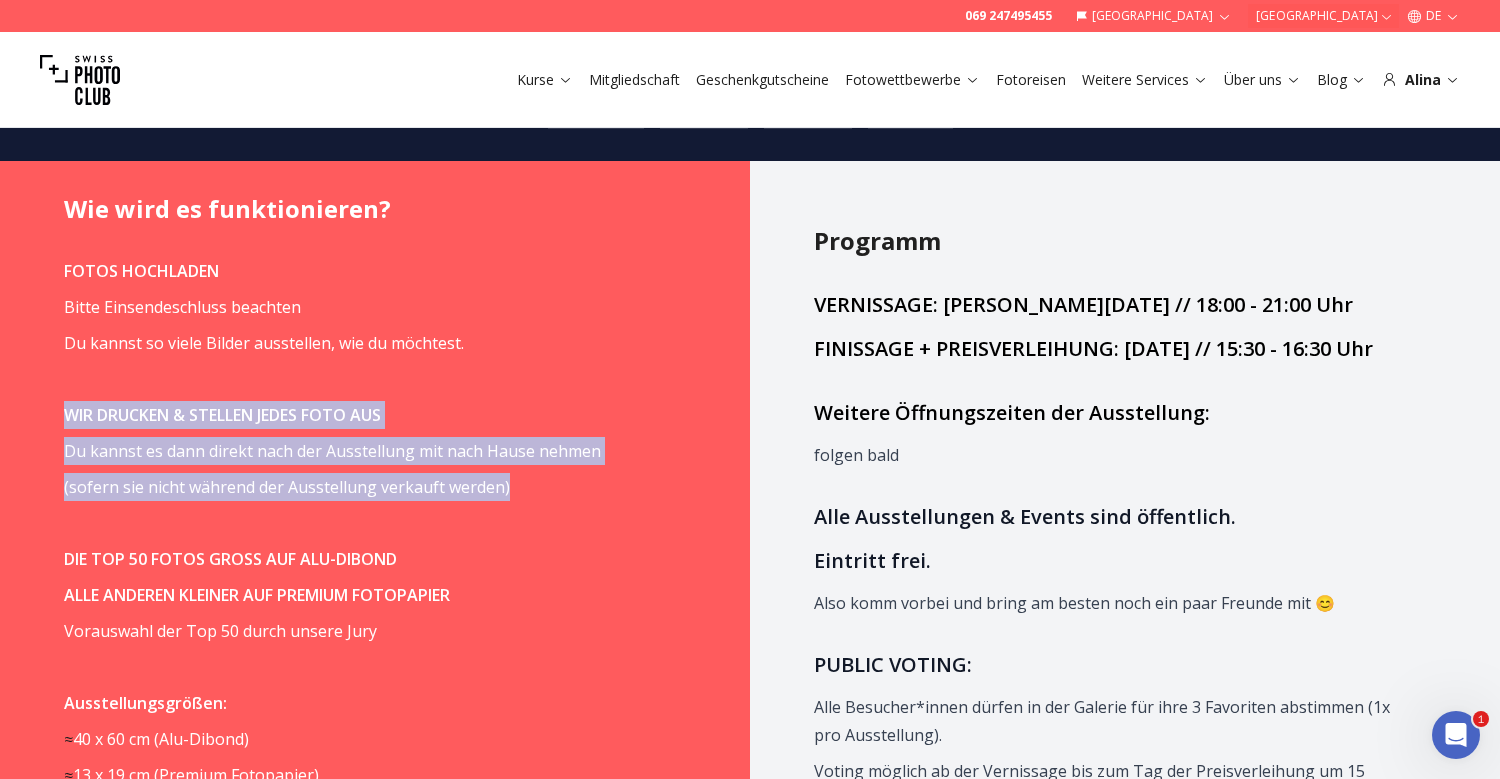 drag, startPoint x: 65, startPoint y: 330, endPoint x: 506, endPoint y: 401, distance: 446.67886 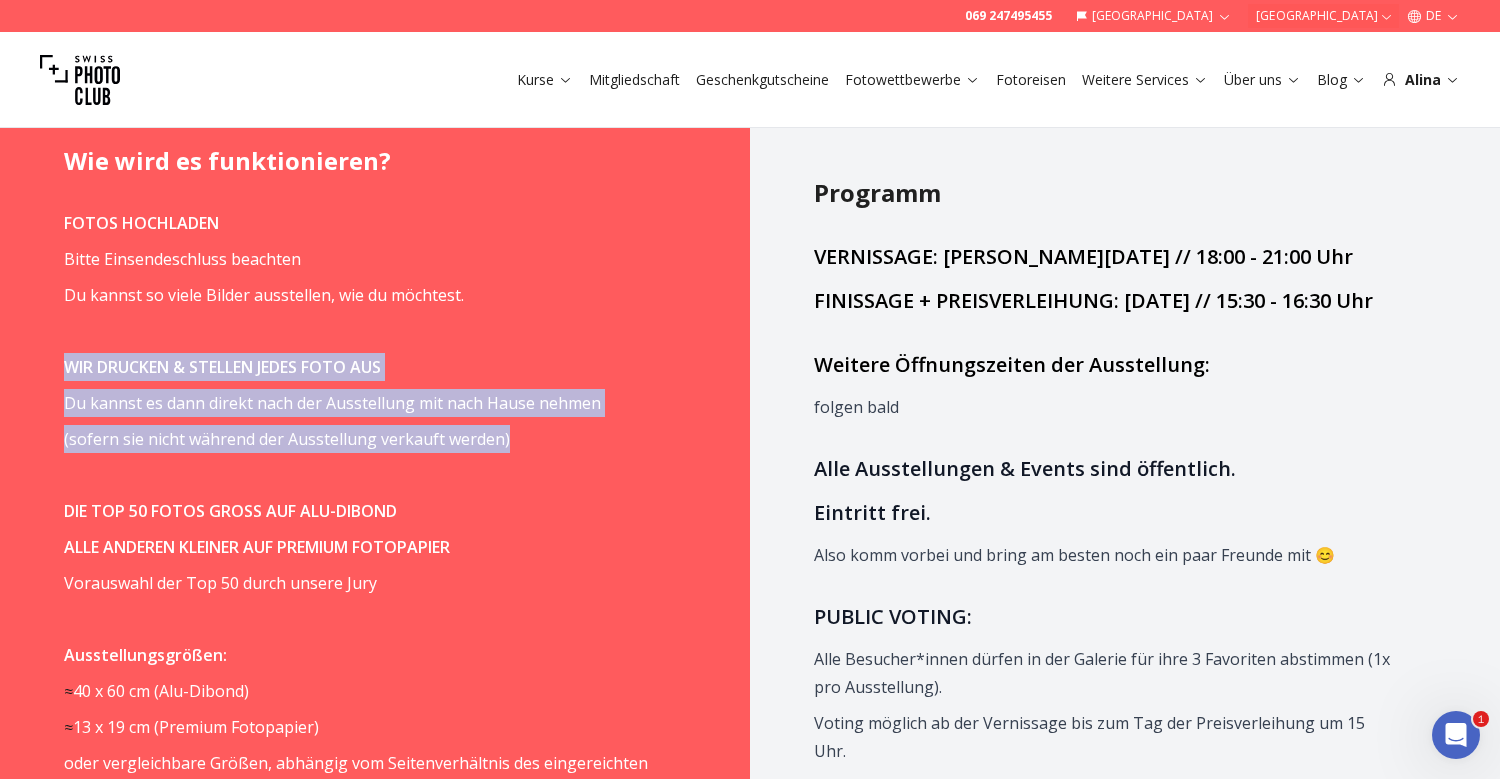 scroll, scrollTop: 1379, scrollLeft: 0, axis: vertical 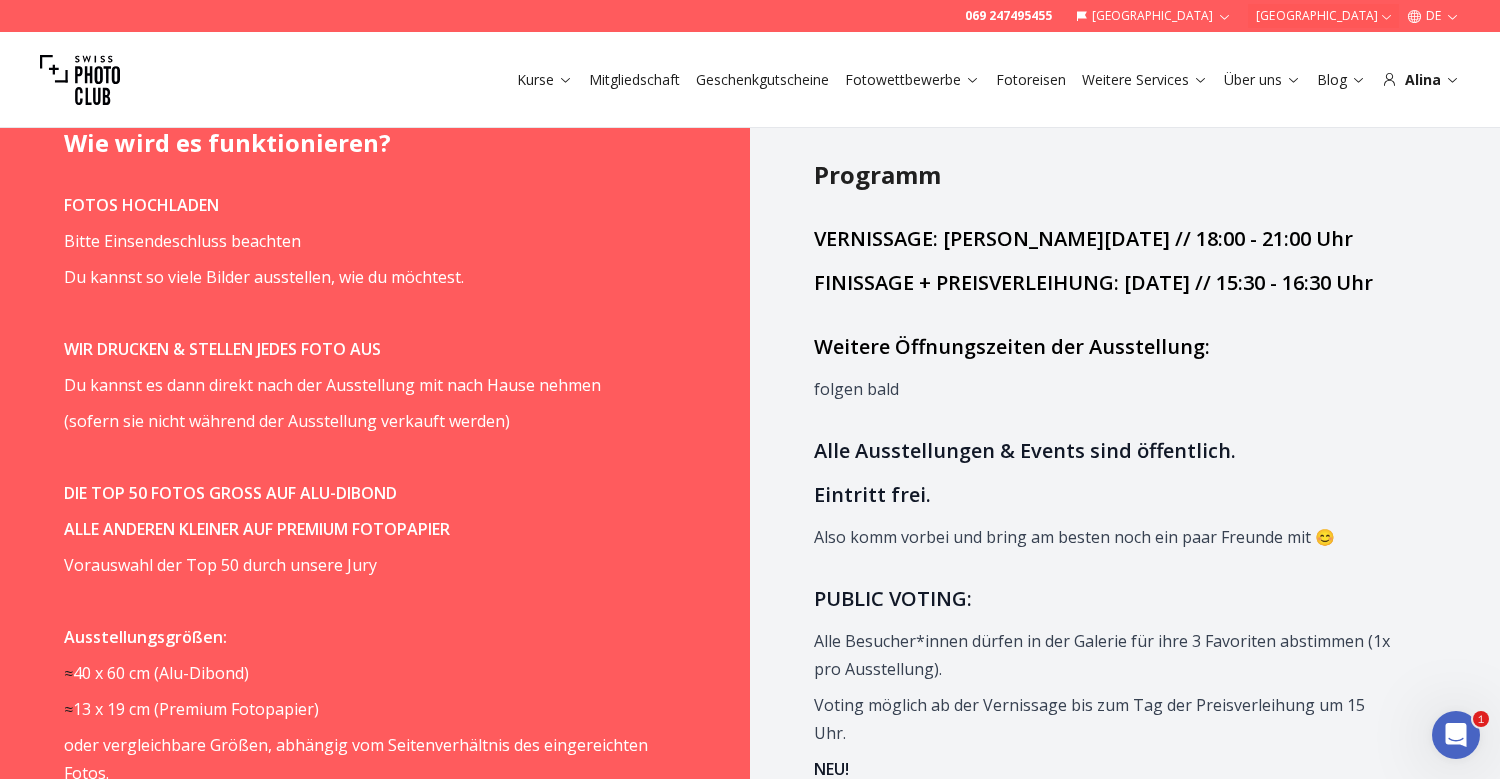 click on "Wie wird es funktionieren? FOTOS HOCHLADEN Bitte Einsendeschluss beachten Du kannst so viele Bilder ausstellen, wie du möchtest.   WIR DRUCKEN & STELLEN JEDES FOTO AUS Du kannst es dann direkt nach der Ausstellung mit nach Hause nehmen (sofern sie nicht während der Ausstellung verkauft werden)   DIE TOP 50 FOTOS GROSS AUF ALU-DIBOND  ALLE ANDEREN KLEINER AUF PREMIUM FOTOPAPIER Vorauswahl der Top 50 durch unsere Jury Ausstellungsgrößen: ≈  40 x 60 cm ( Alu-Dibond) ≈  13 x 19 cm ( Premium Fotopapier) oder vergleichbare Größen, abhängig vom Seitenverhältnis des eingereichten Fotos. Bildrechte: Keine Sorge, die Rechte an deinem Bild werden immer uneingeschränkt bei dir bleiben! Wir werden deine Bilder nicht anderweitig zu kommerziellen Zwecken nutzen. Bitte teile uns mit, falls du dein Bild bei der Ausstellung nicht verkaufen möchtest. Optional: Verkauf von Fotodrucken Pro verkauftem Bild erhält der/ die Fotograf*in 100 Euro (netto). PREISE 5 PUBLIC PREISE 3 Fotos mit den meisten Besucherstimmen" at bounding box center (375, 1157) 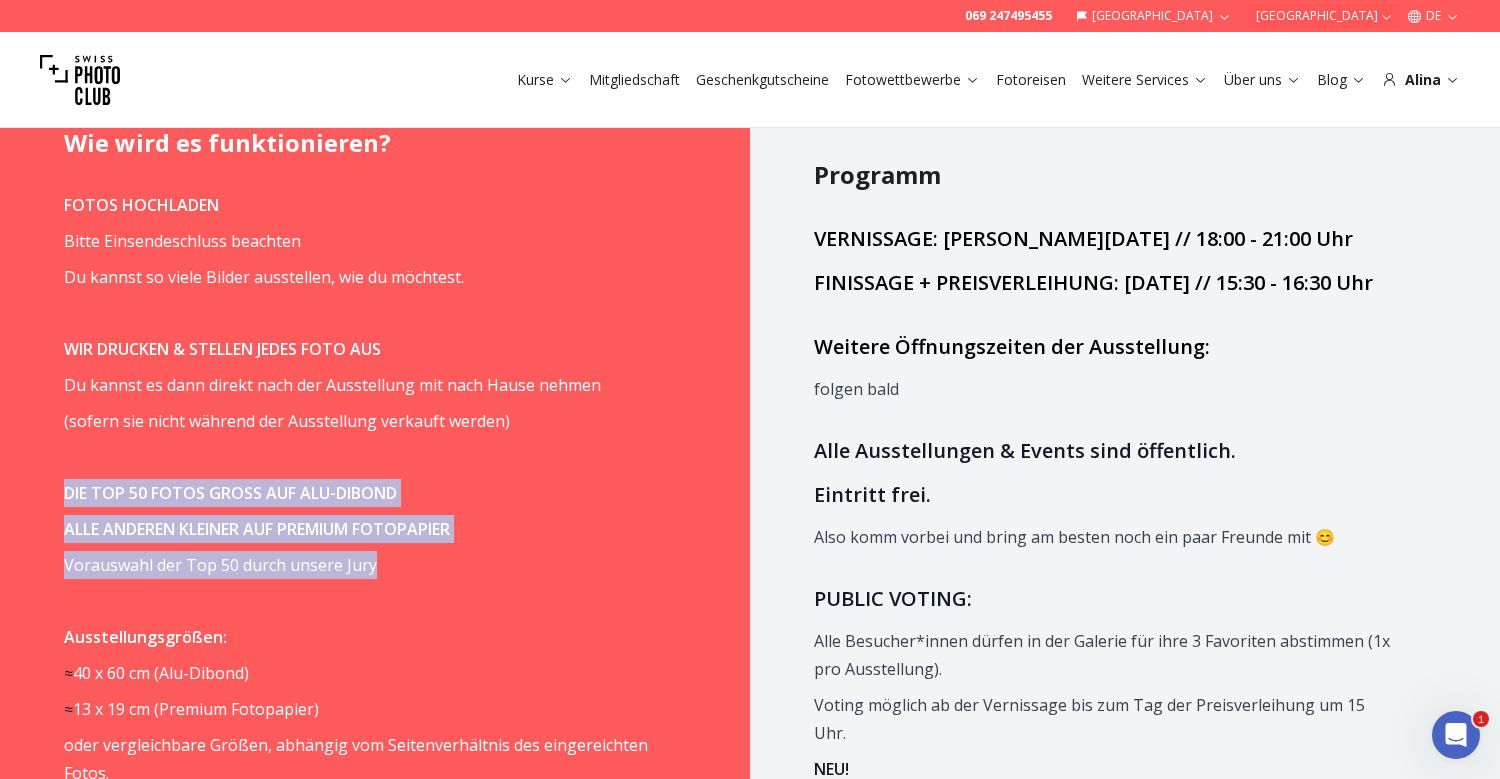 drag, startPoint x: 63, startPoint y: 405, endPoint x: 385, endPoint y: 485, distance: 331.7891 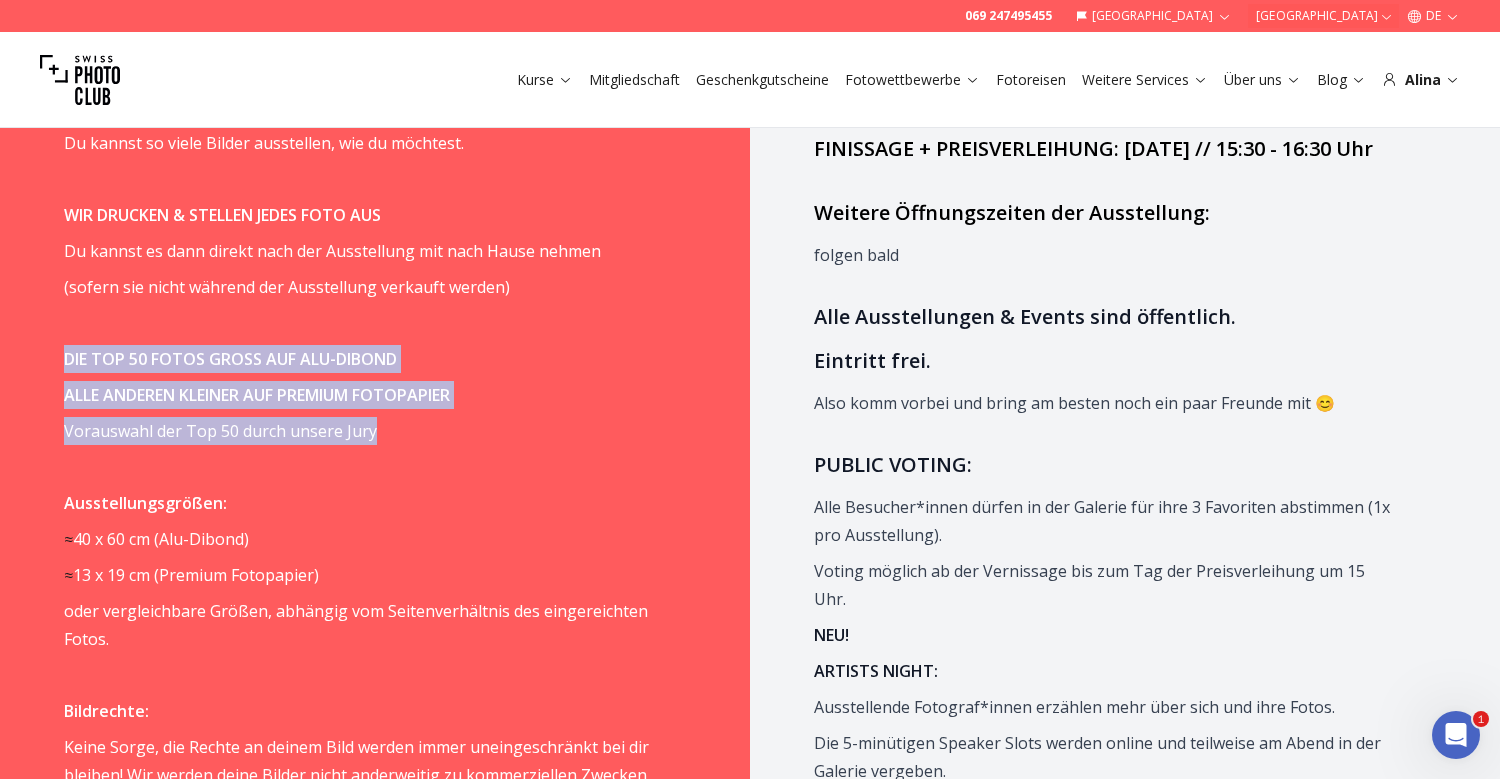 scroll, scrollTop: 1514, scrollLeft: 0, axis: vertical 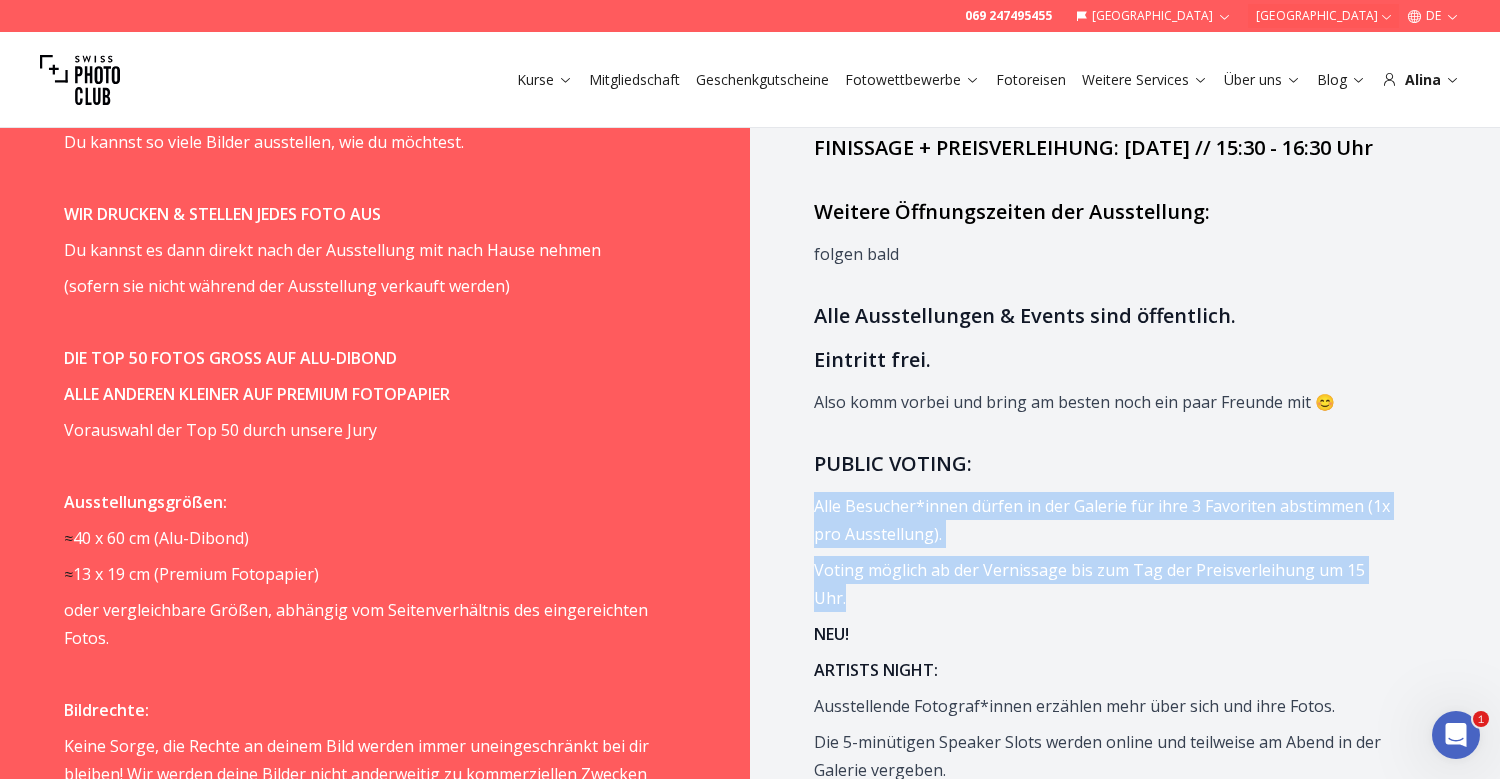 drag, startPoint x: 810, startPoint y: 450, endPoint x: 1403, endPoint y: 511, distance: 596.12915 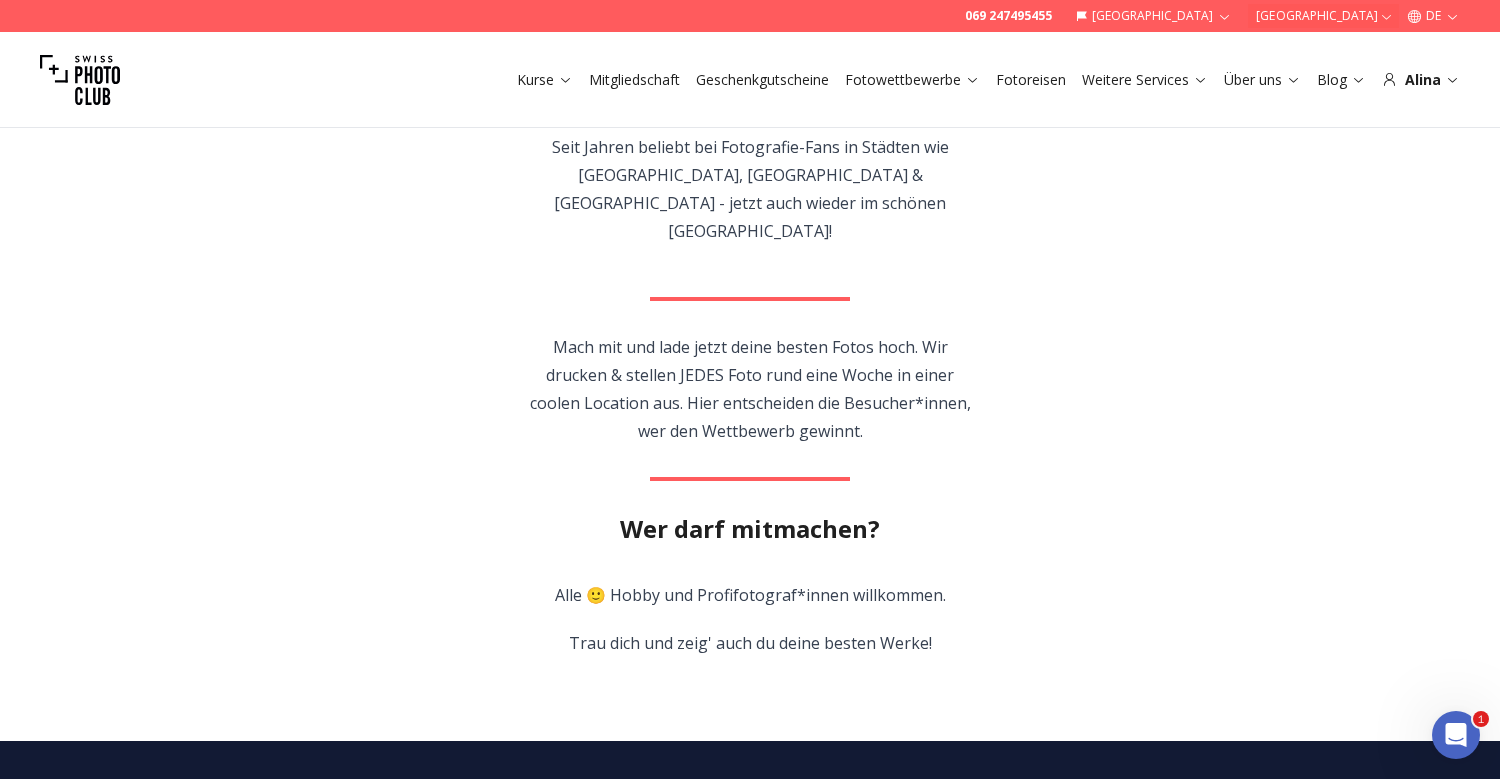 scroll, scrollTop: 562, scrollLeft: 0, axis: vertical 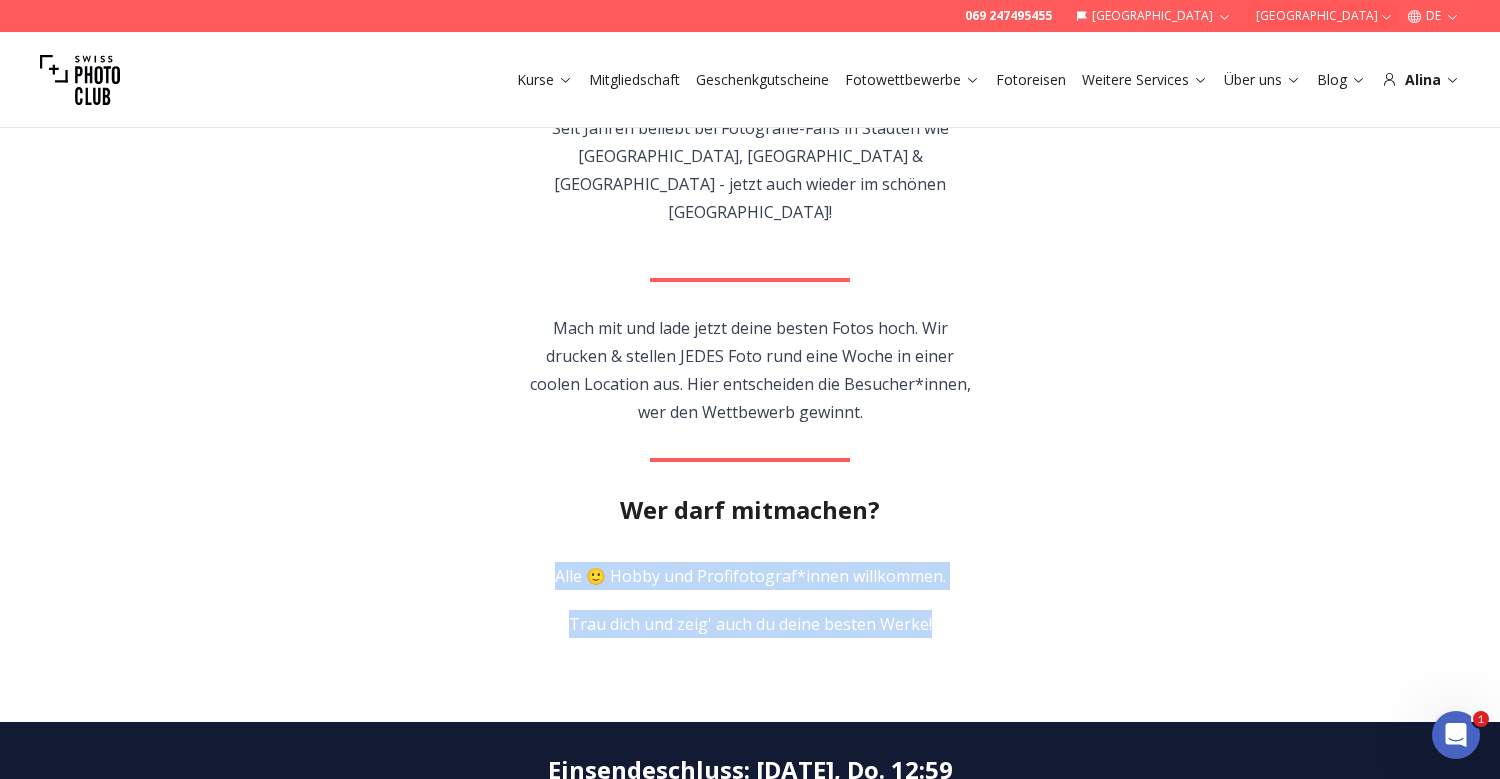 drag, startPoint x: 547, startPoint y: 483, endPoint x: 948, endPoint y: 551, distance: 406.72473 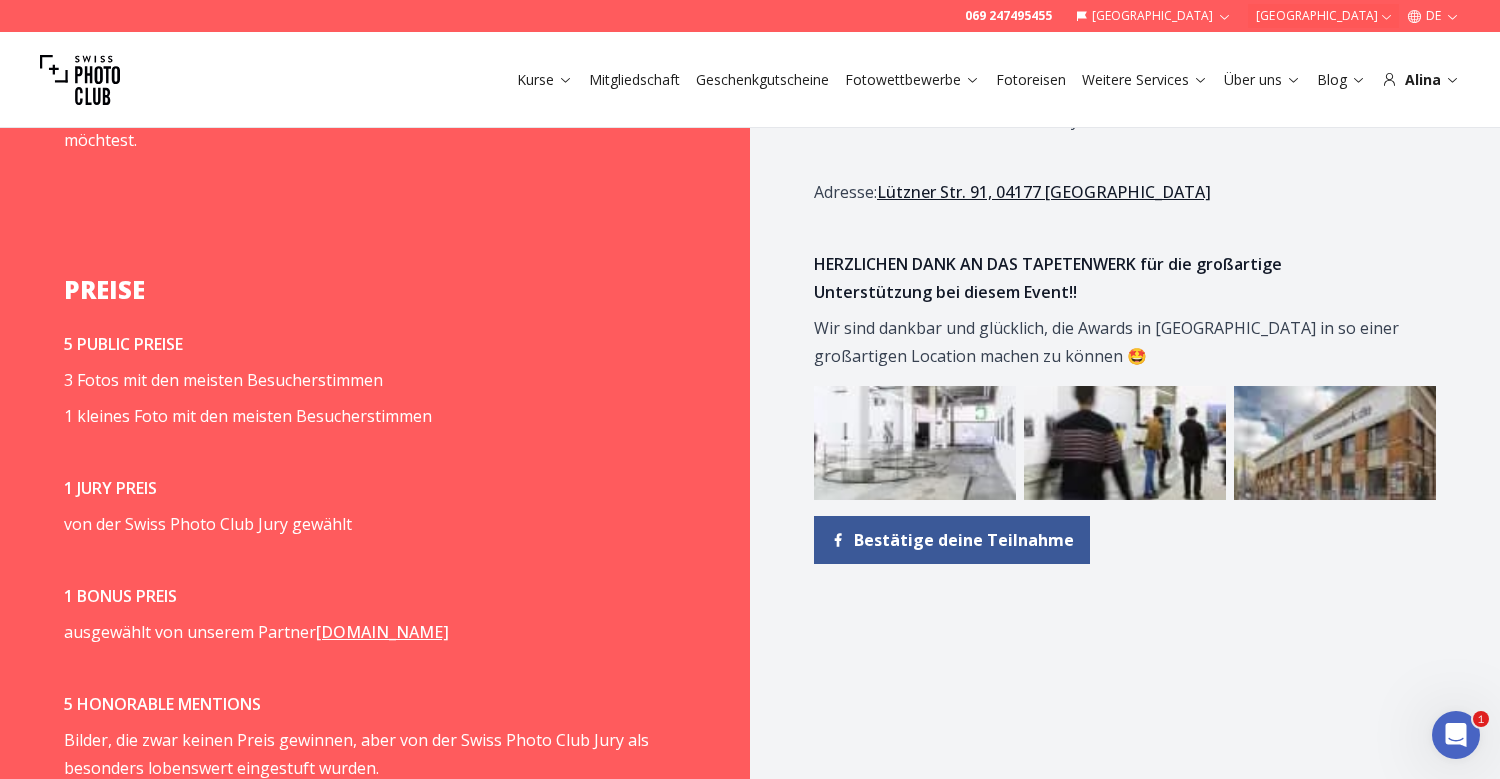 scroll, scrollTop: 2357, scrollLeft: 0, axis: vertical 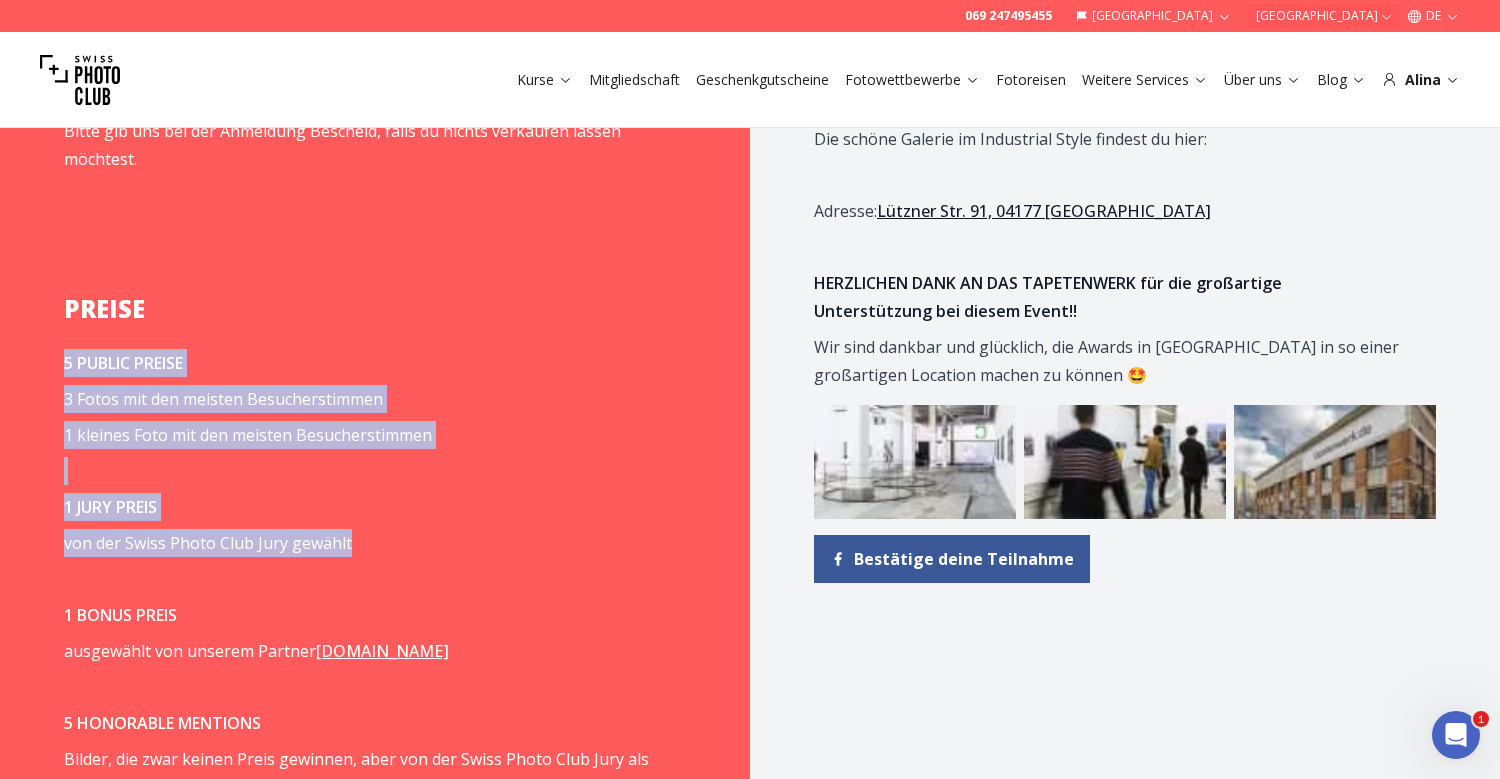 drag, startPoint x: 63, startPoint y: 277, endPoint x: 360, endPoint y: 459, distance: 348.32886 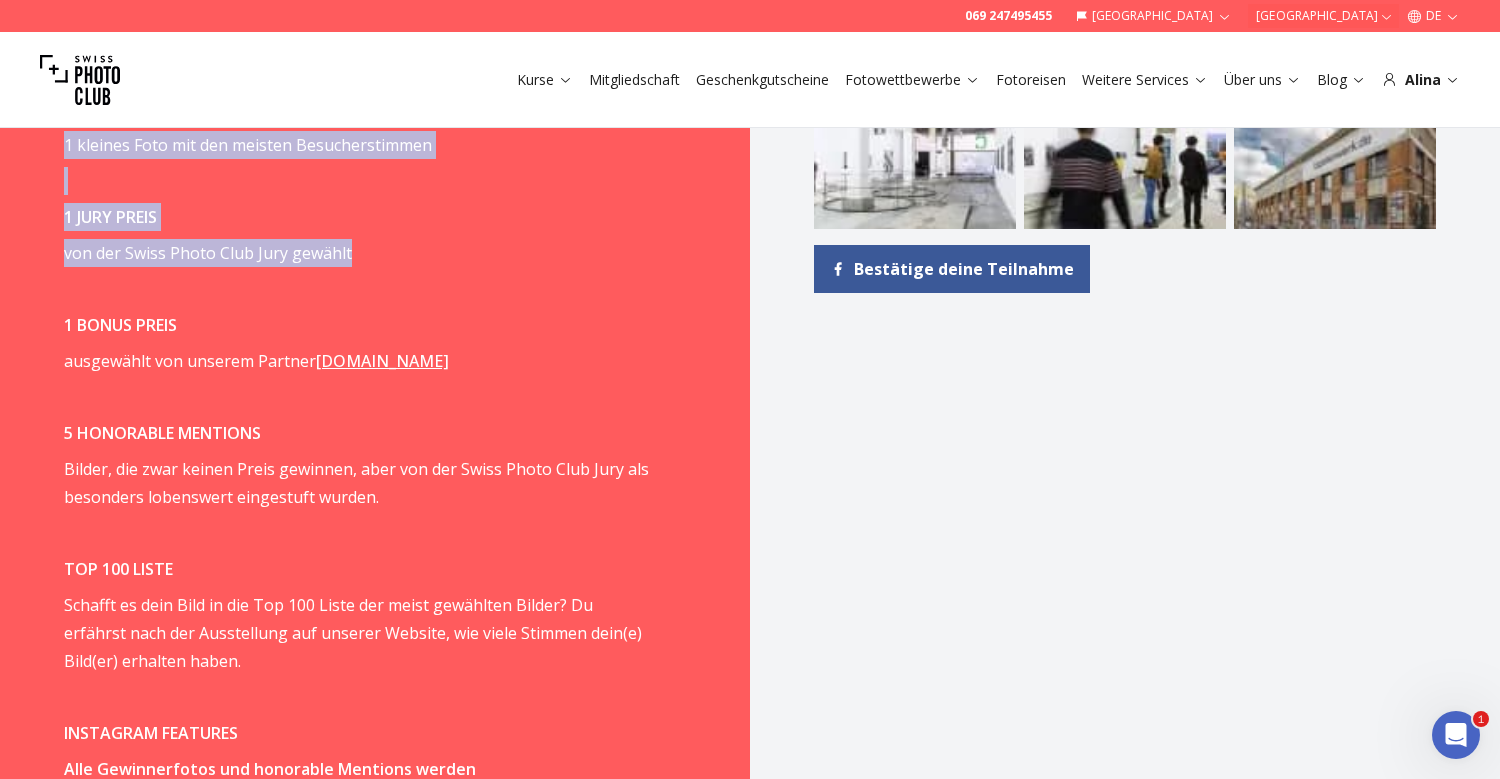 scroll, scrollTop: 2649, scrollLeft: 0, axis: vertical 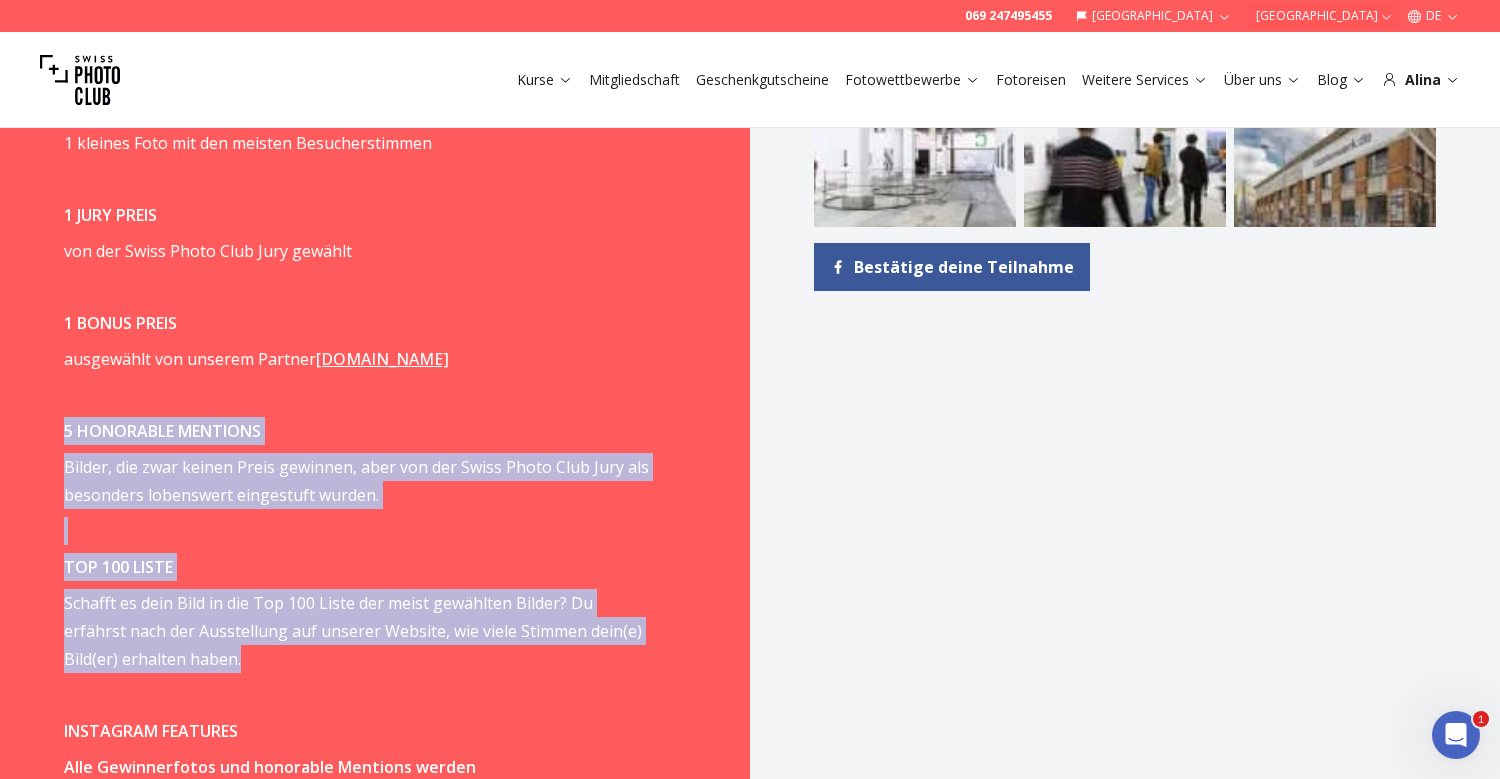 drag, startPoint x: 65, startPoint y: 346, endPoint x: 221, endPoint y: 570, distance: 272.96887 